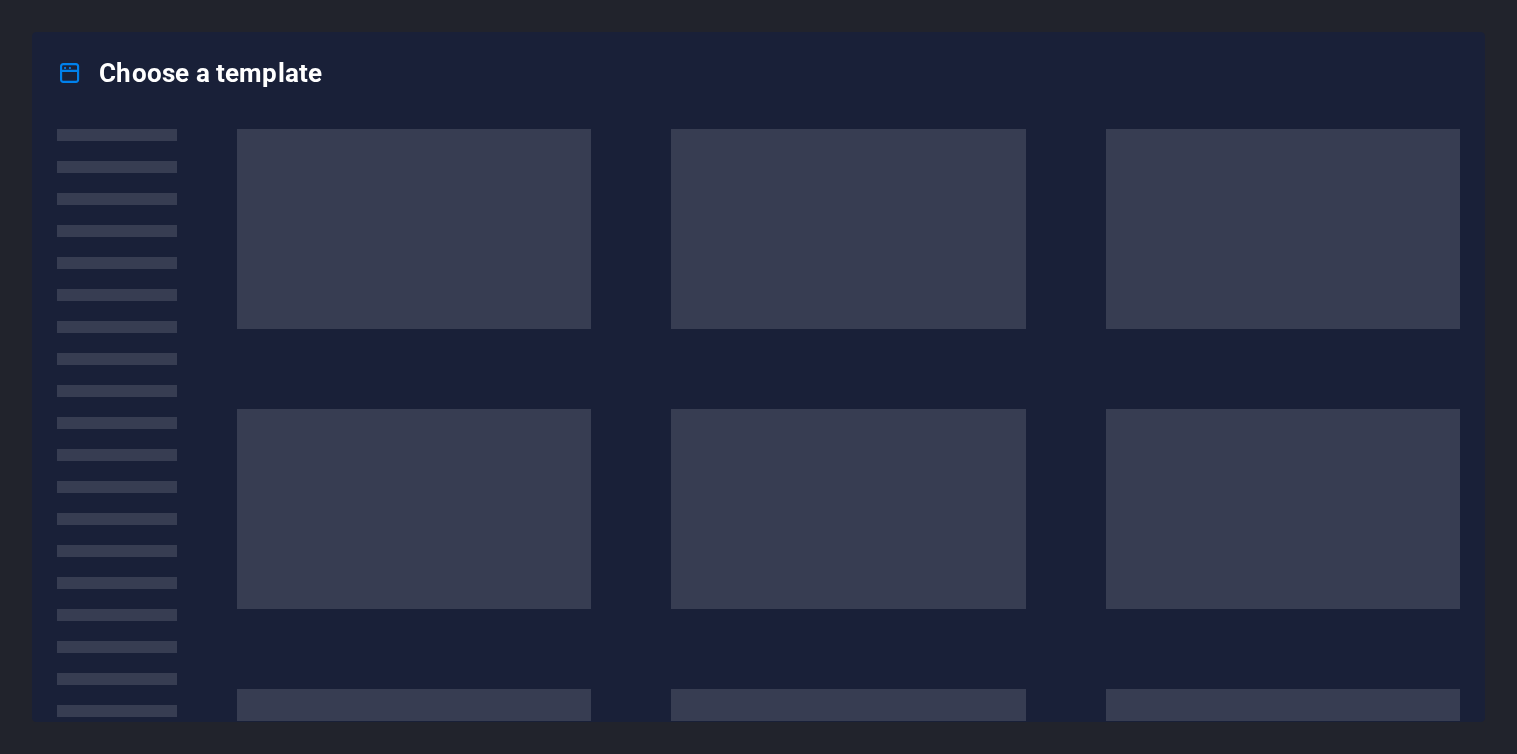 scroll, scrollTop: 0, scrollLeft: 0, axis: both 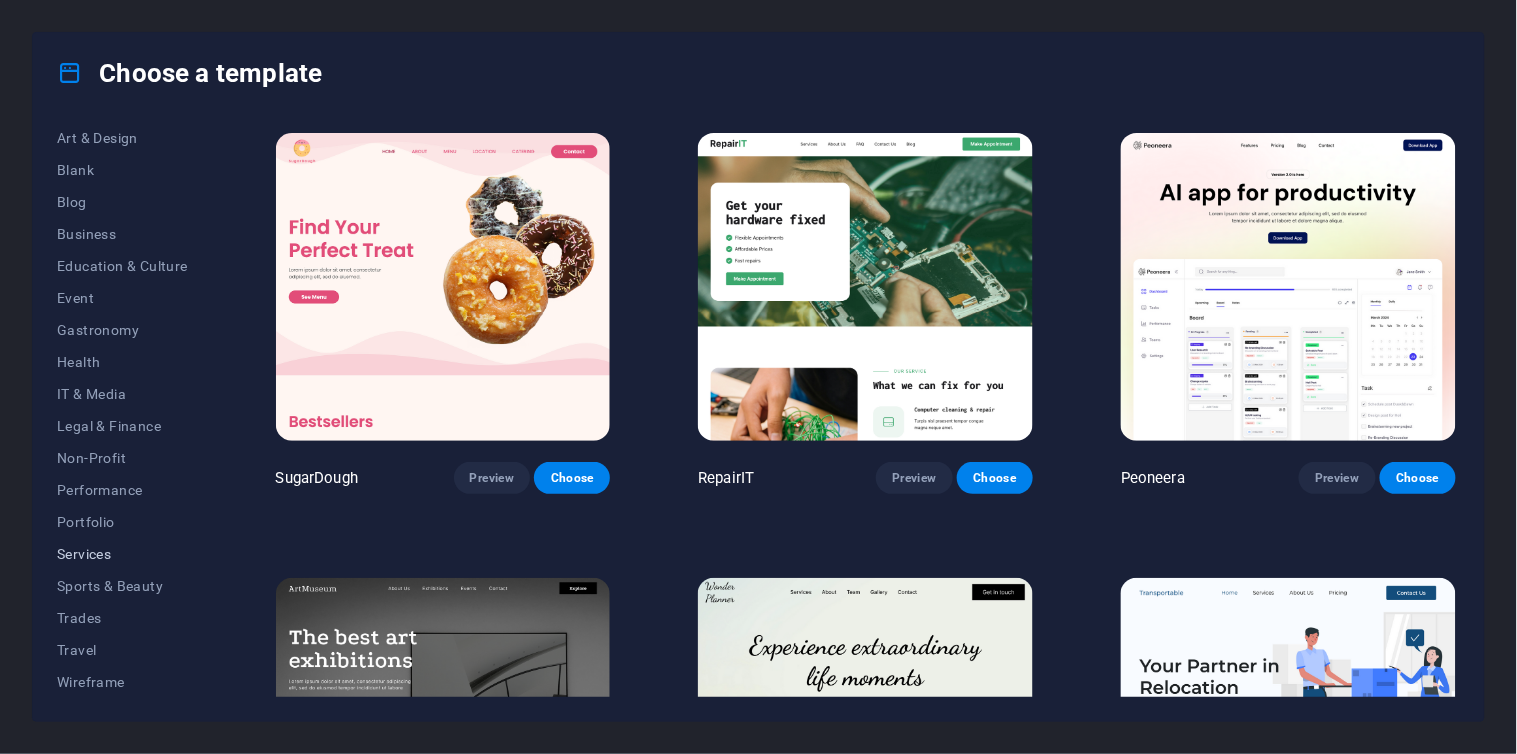 click on "Services" at bounding box center [122, 554] 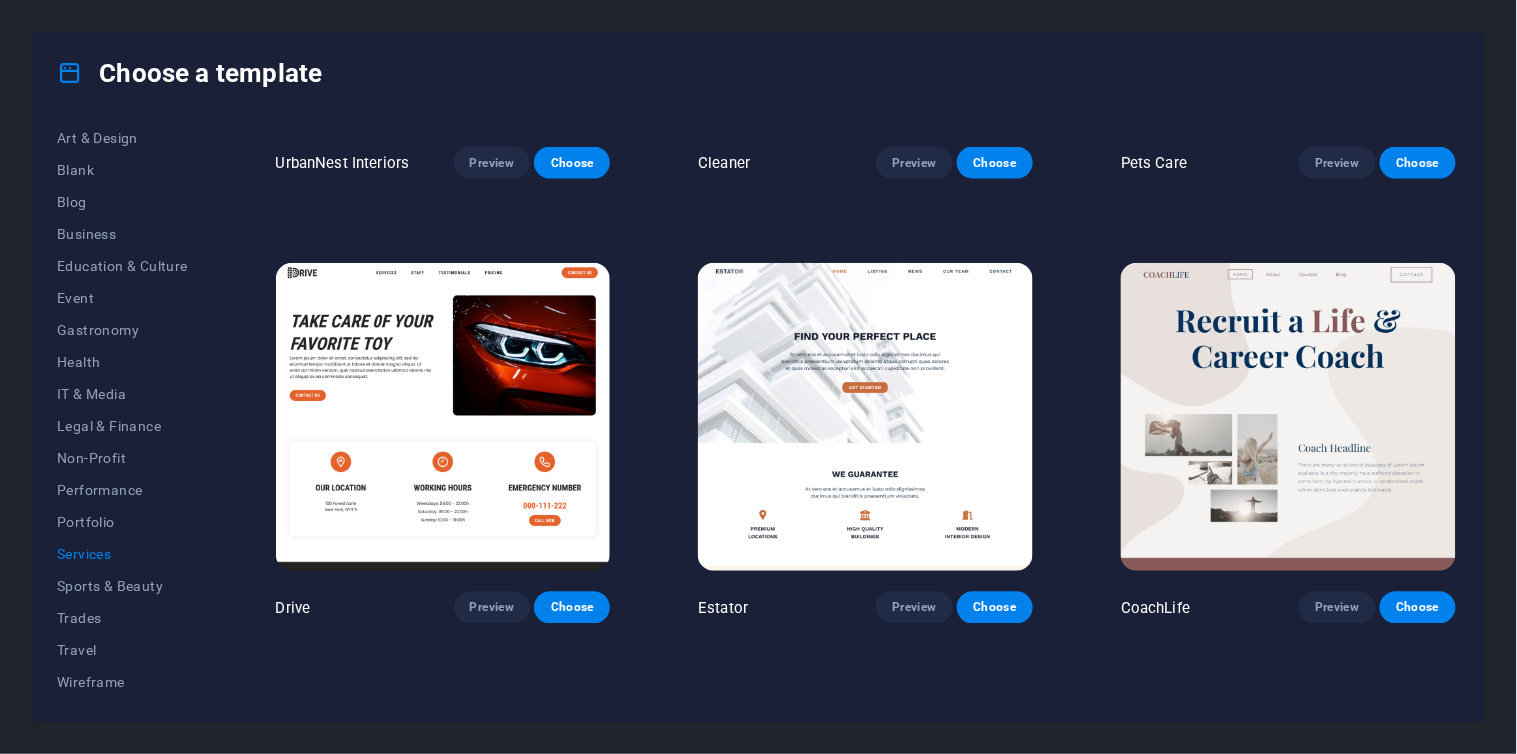 scroll, scrollTop: 888, scrollLeft: 0, axis: vertical 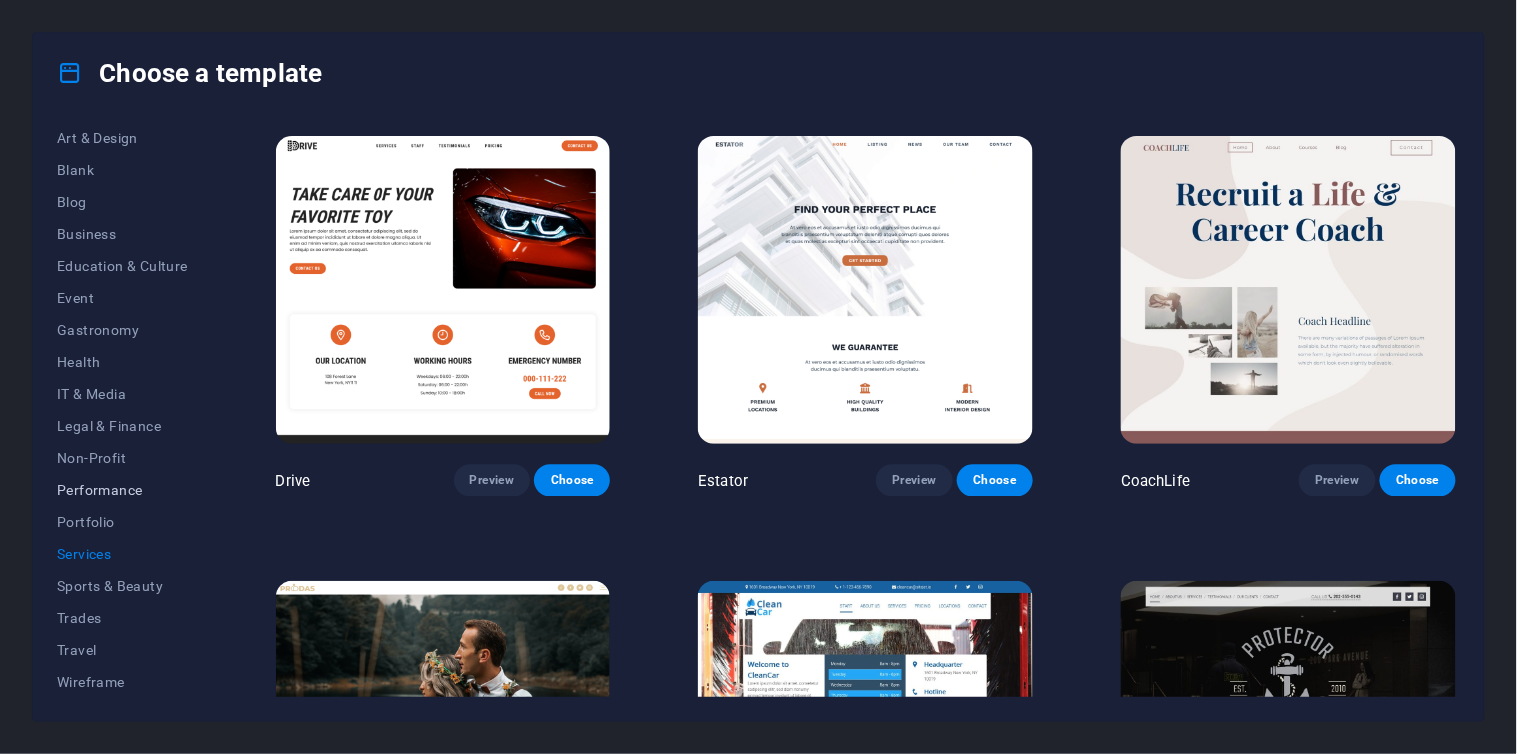 click on "Performance" at bounding box center (122, 490) 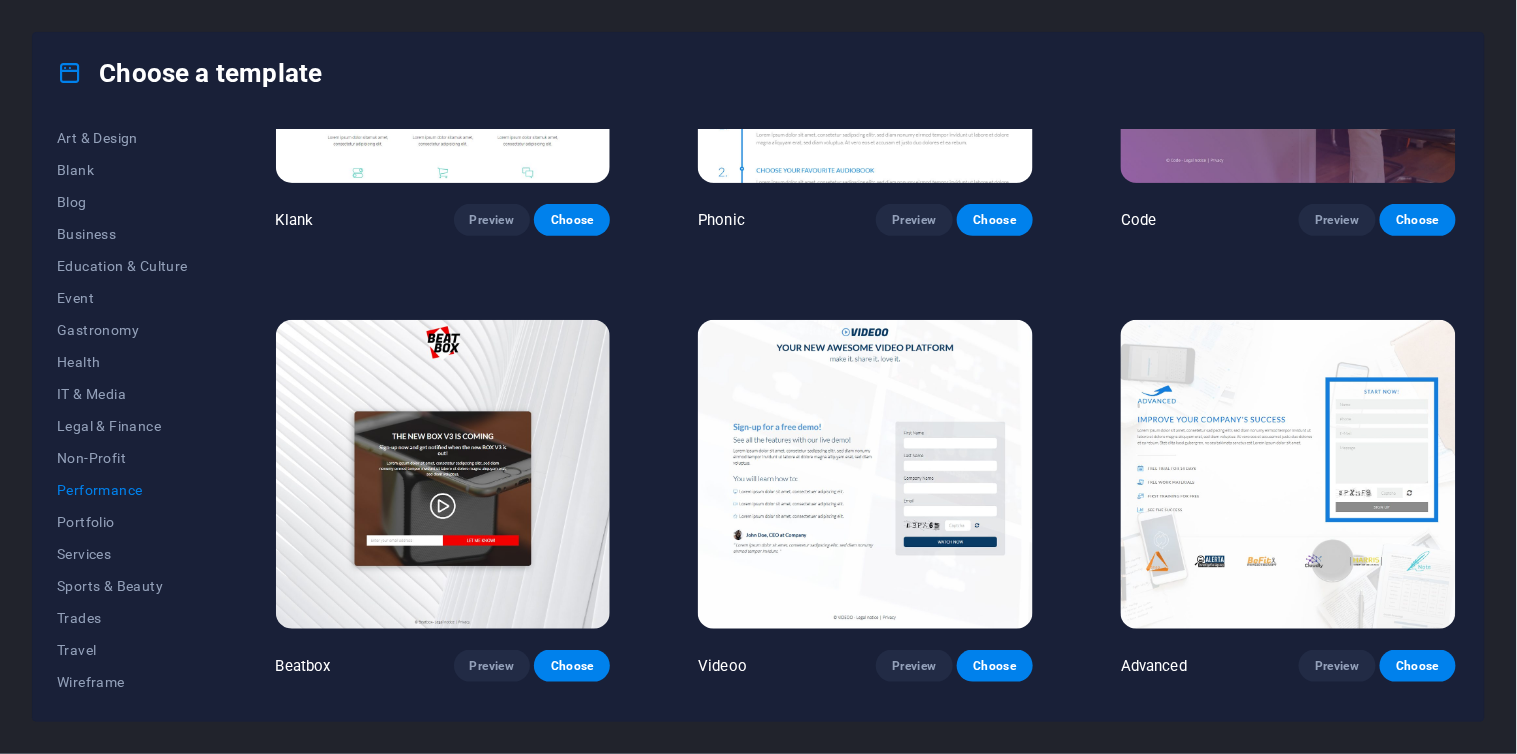 scroll, scrollTop: 0, scrollLeft: 0, axis: both 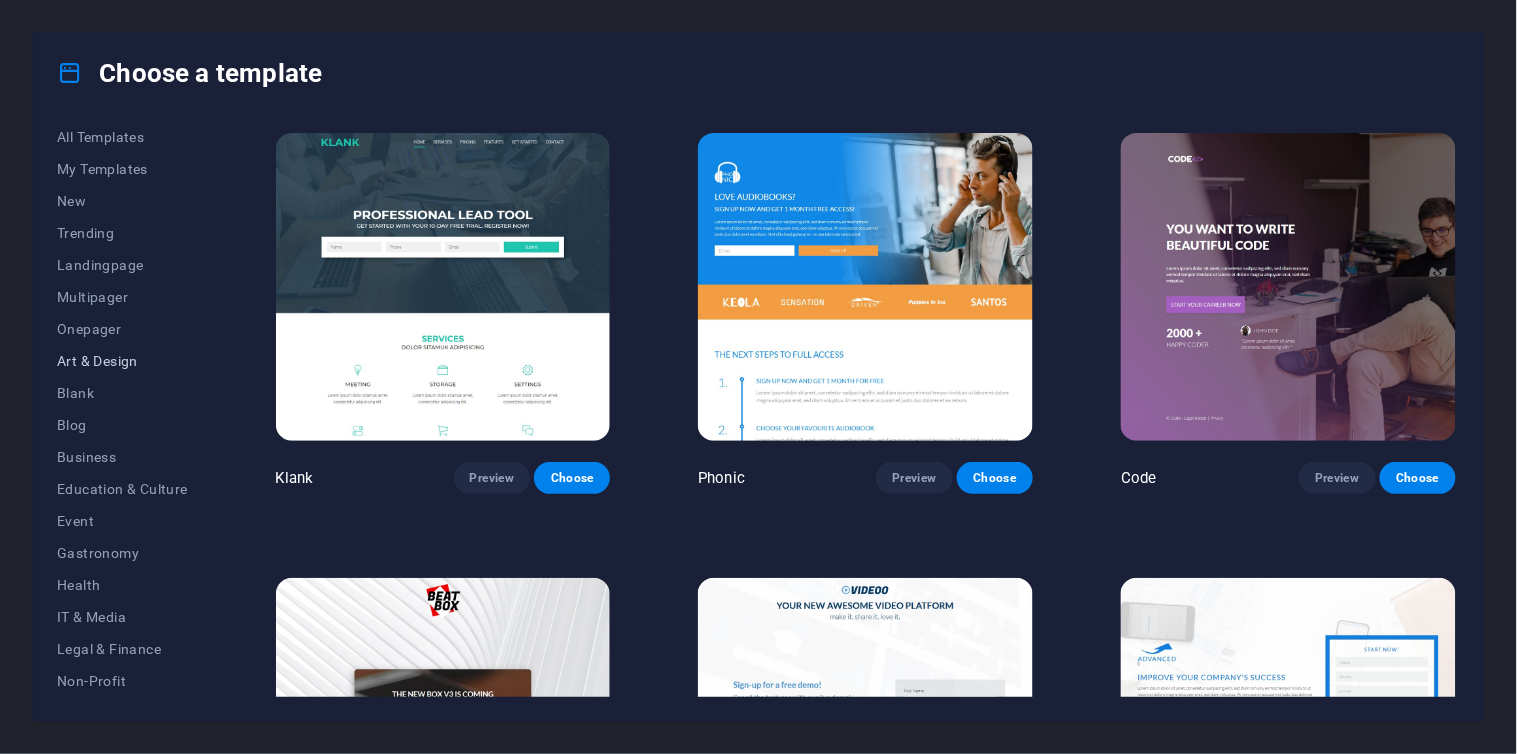 click on "Art & Design" at bounding box center [122, 361] 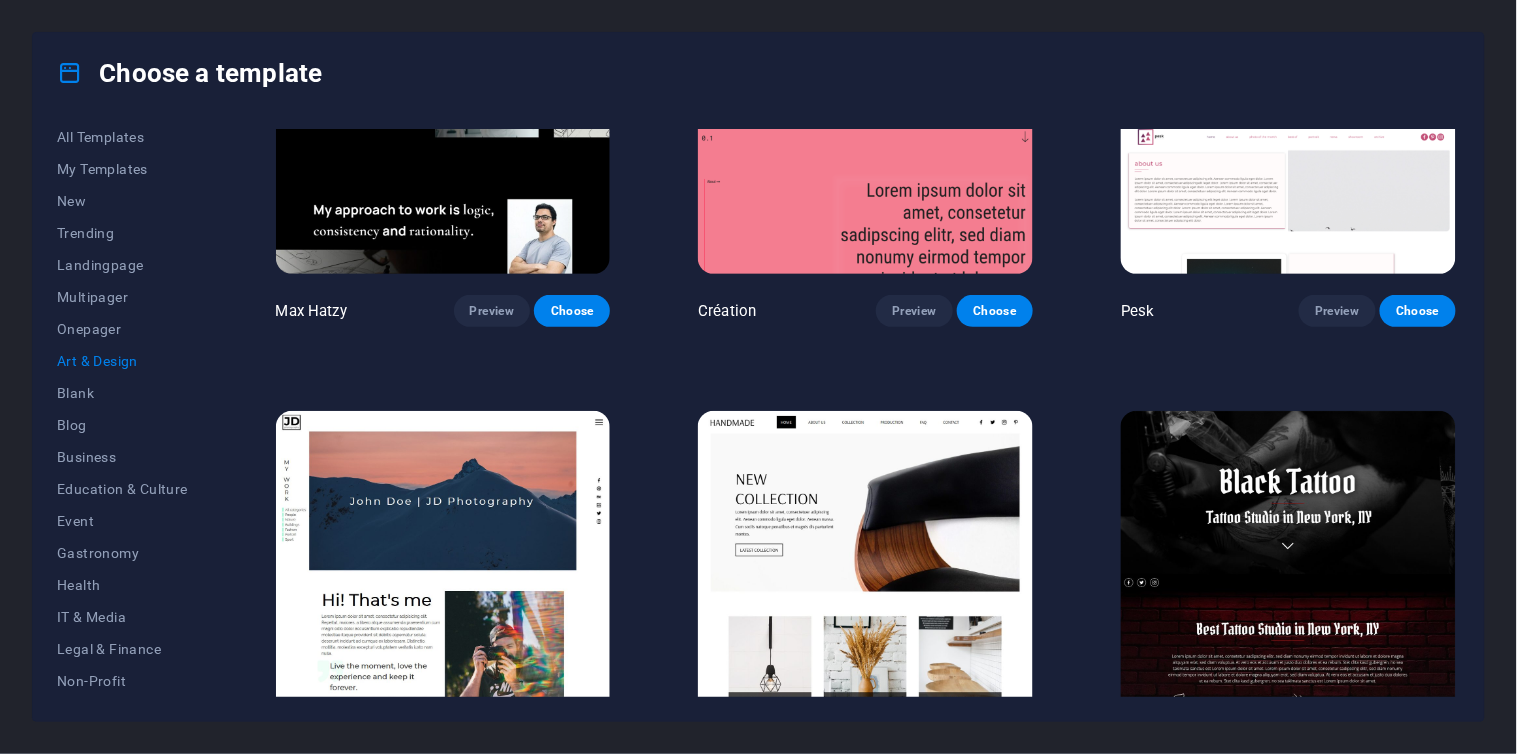 scroll, scrollTop: 333, scrollLeft: 0, axis: vertical 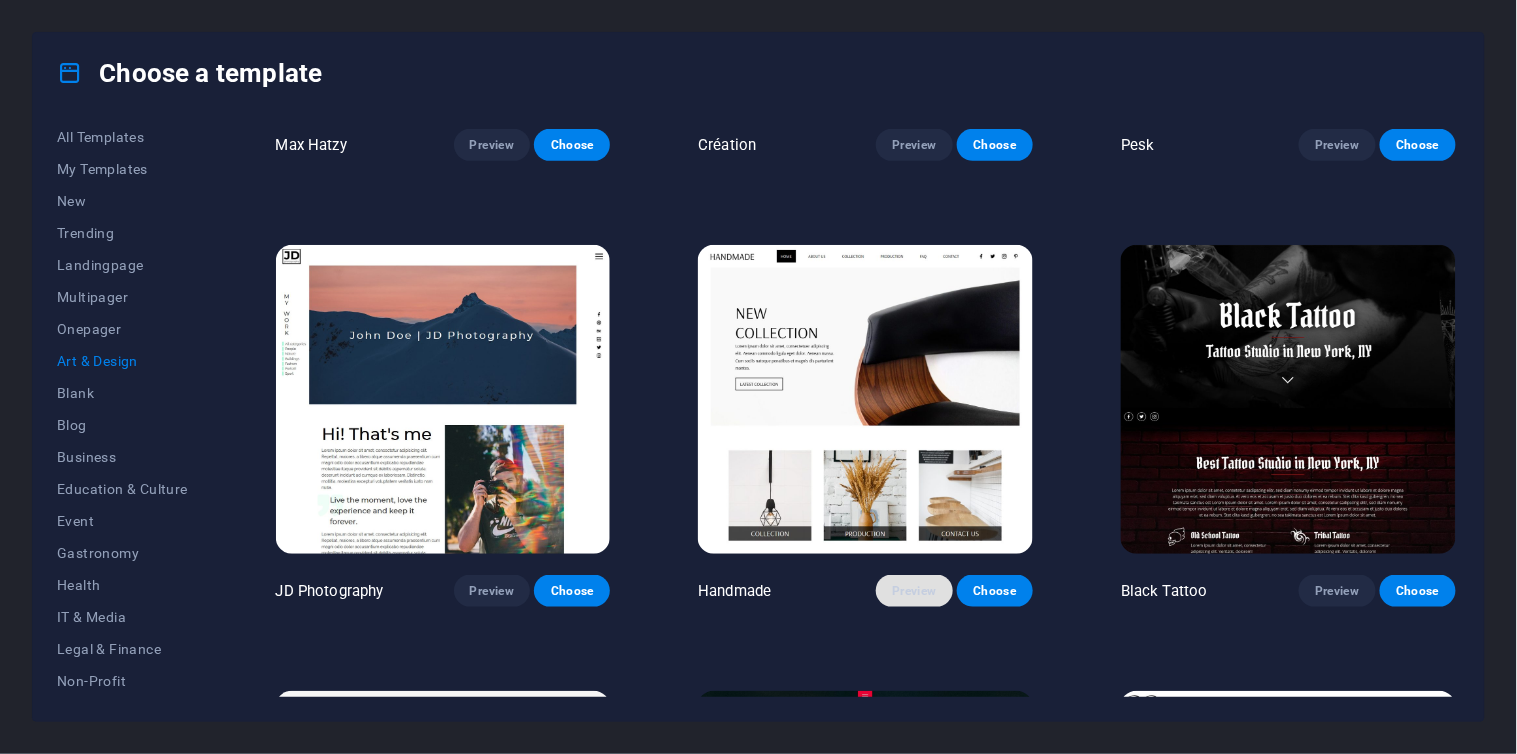 click on "Preview" at bounding box center (914, 591) 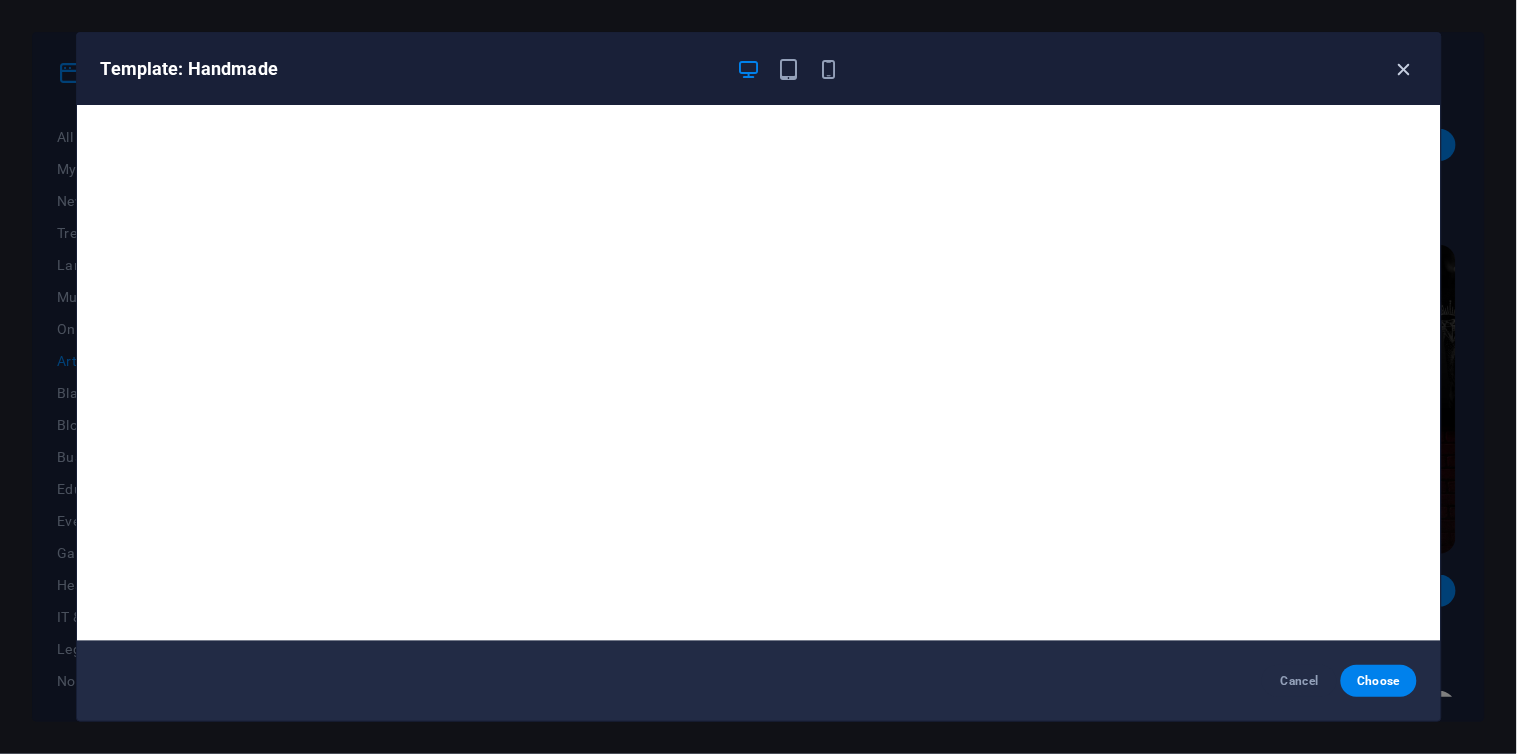 click at bounding box center (1404, 69) 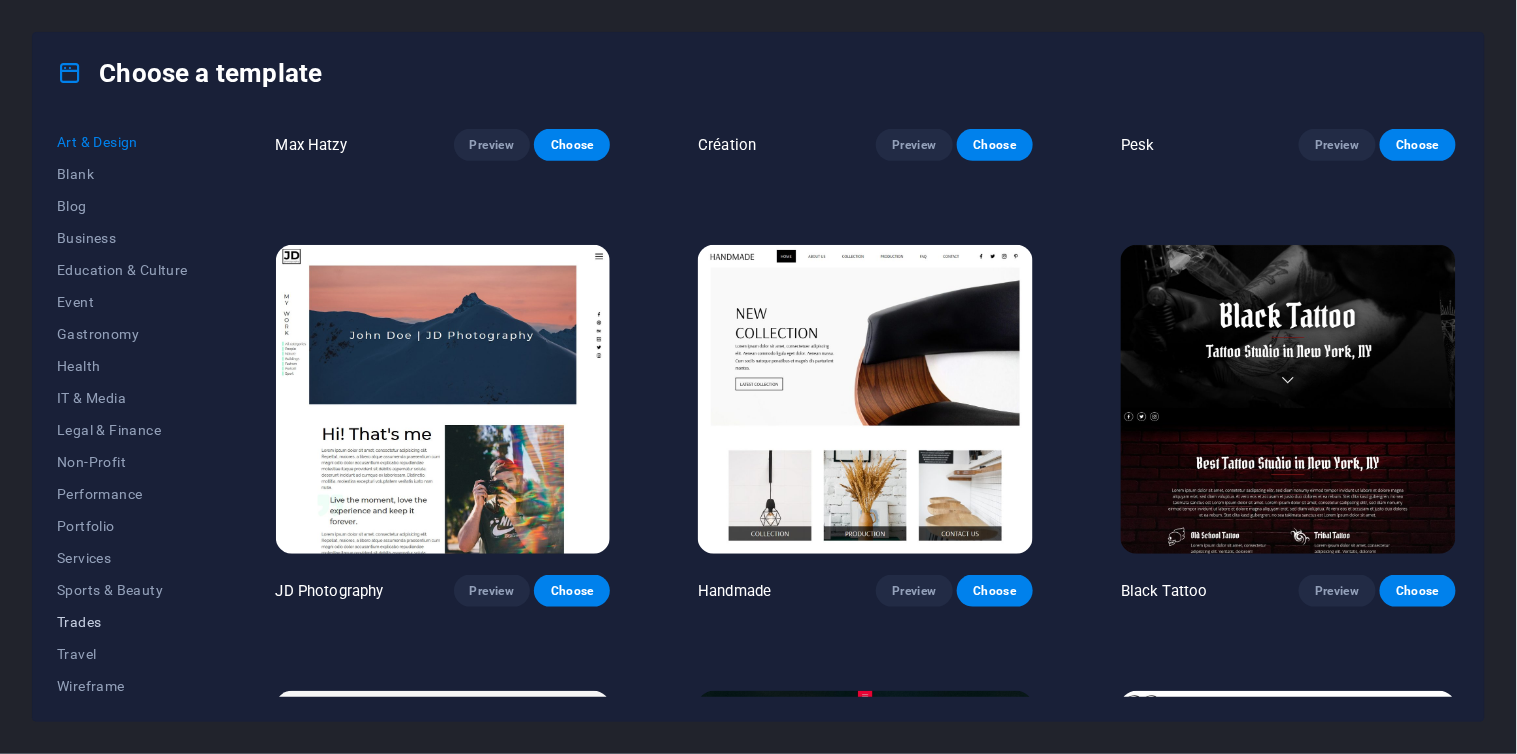 scroll, scrollTop: 231, scrollLeft: 0, axis: vertical 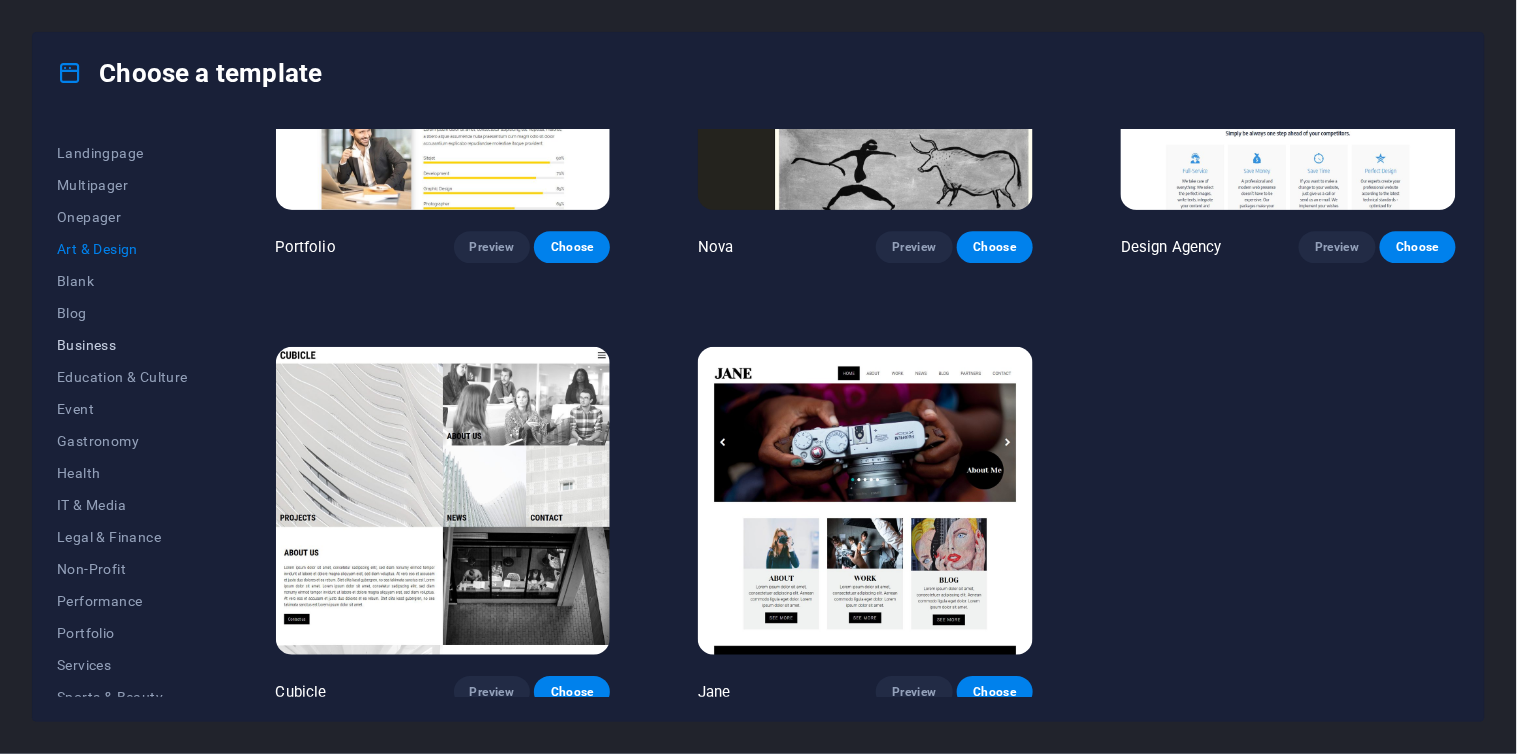 click on "Business" at bounding box center [122, 345] 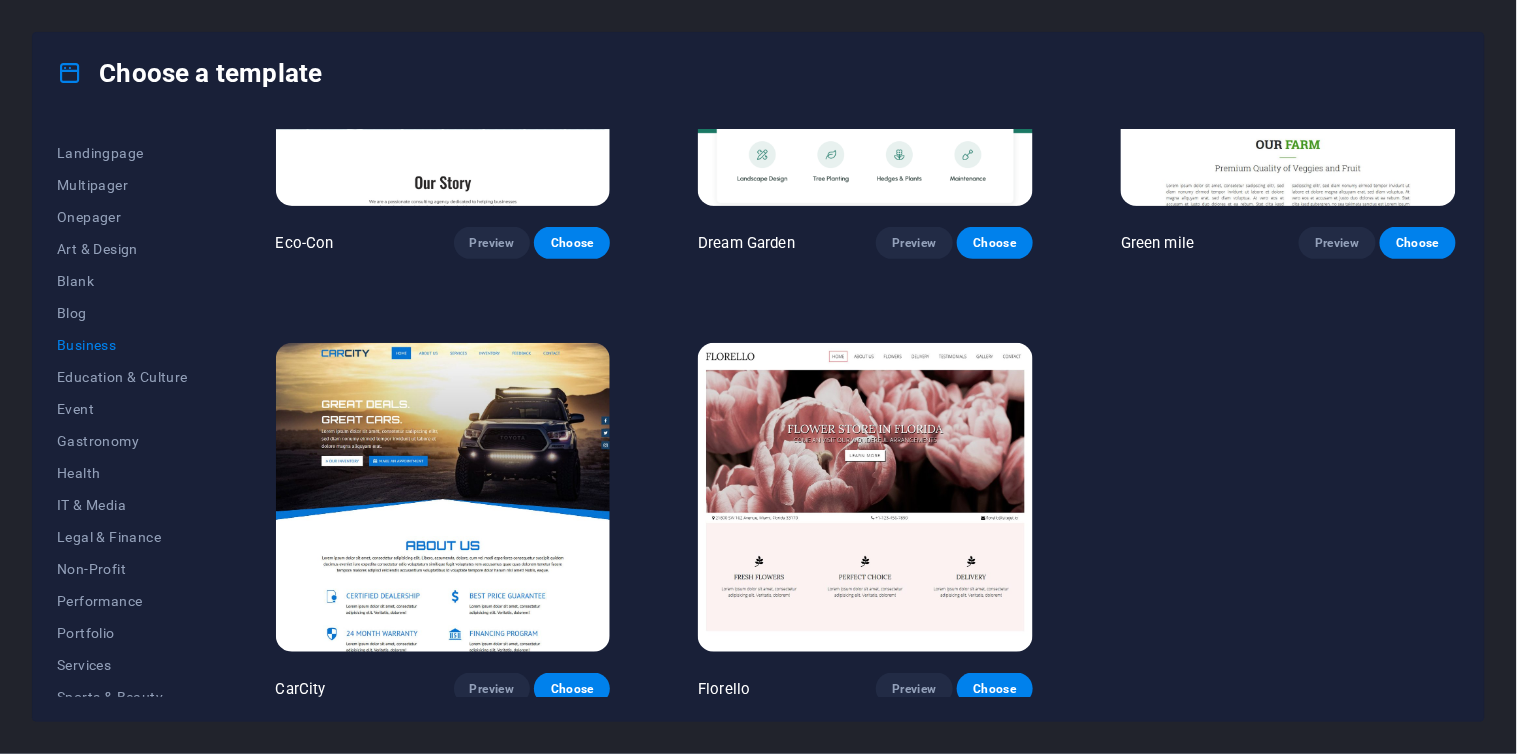 scroll, scrollTop: 237, scrollLeft: 0, axis: vertical 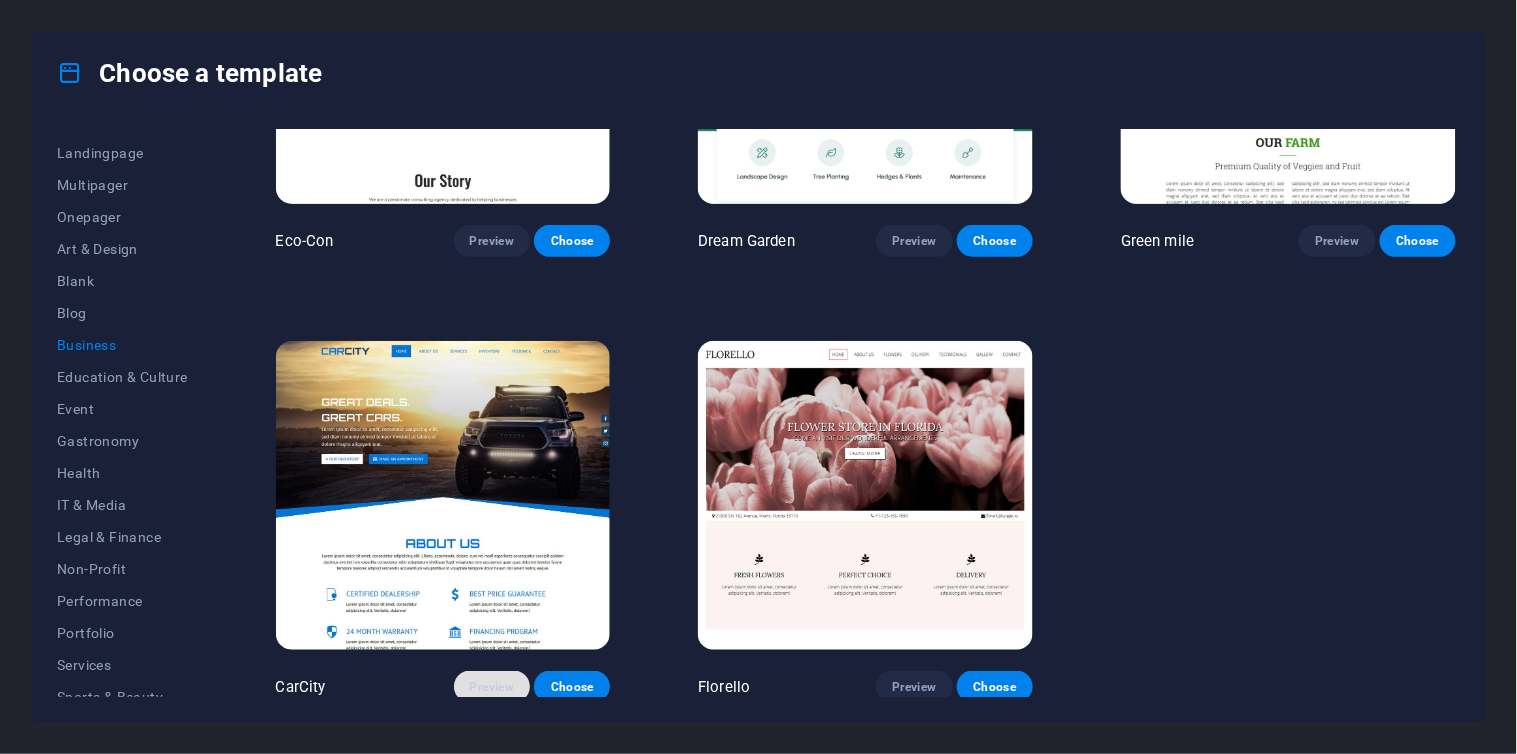 click on "Preview" at bounding box center [492, 687] 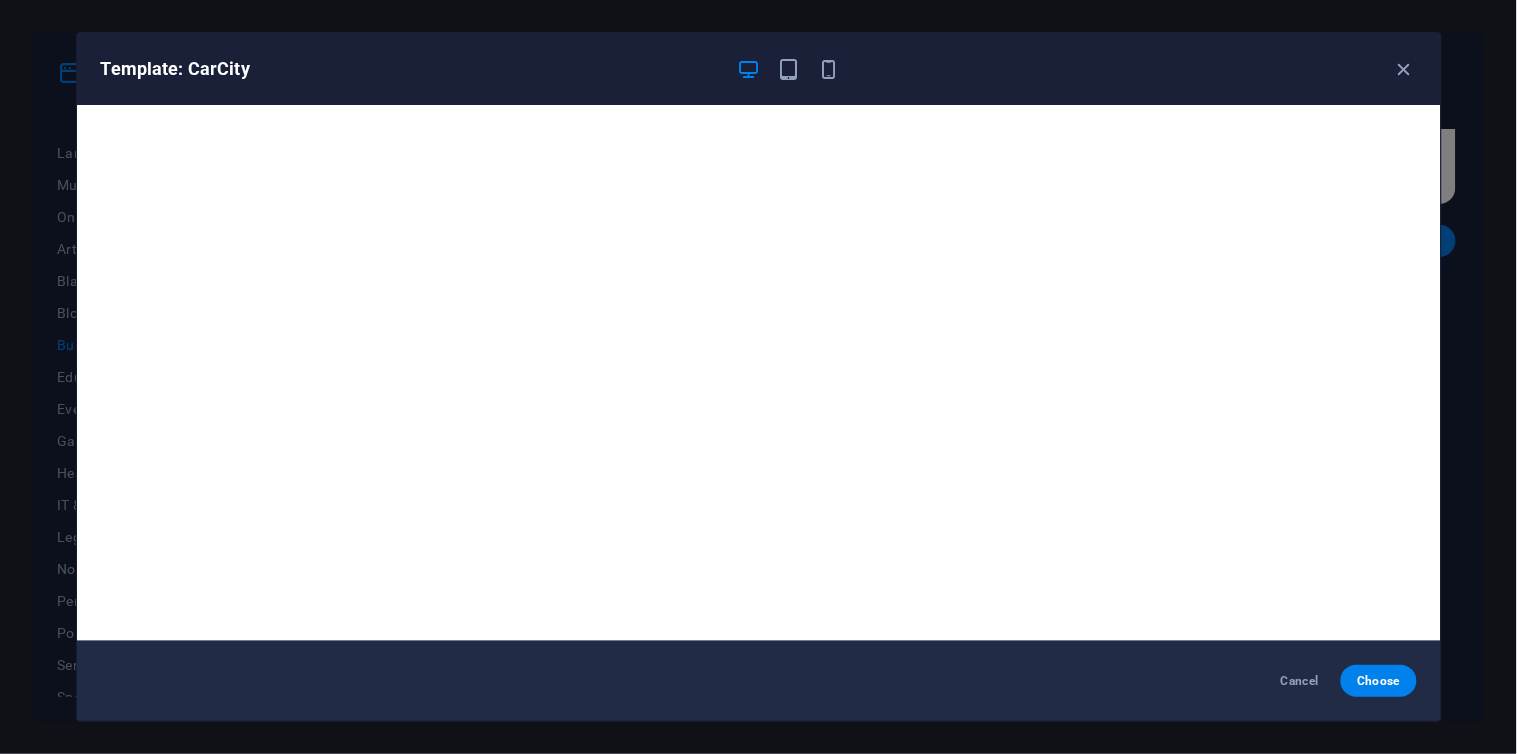 scroll, scrollTop: 4, scrollLeft: 0, axis: vertical 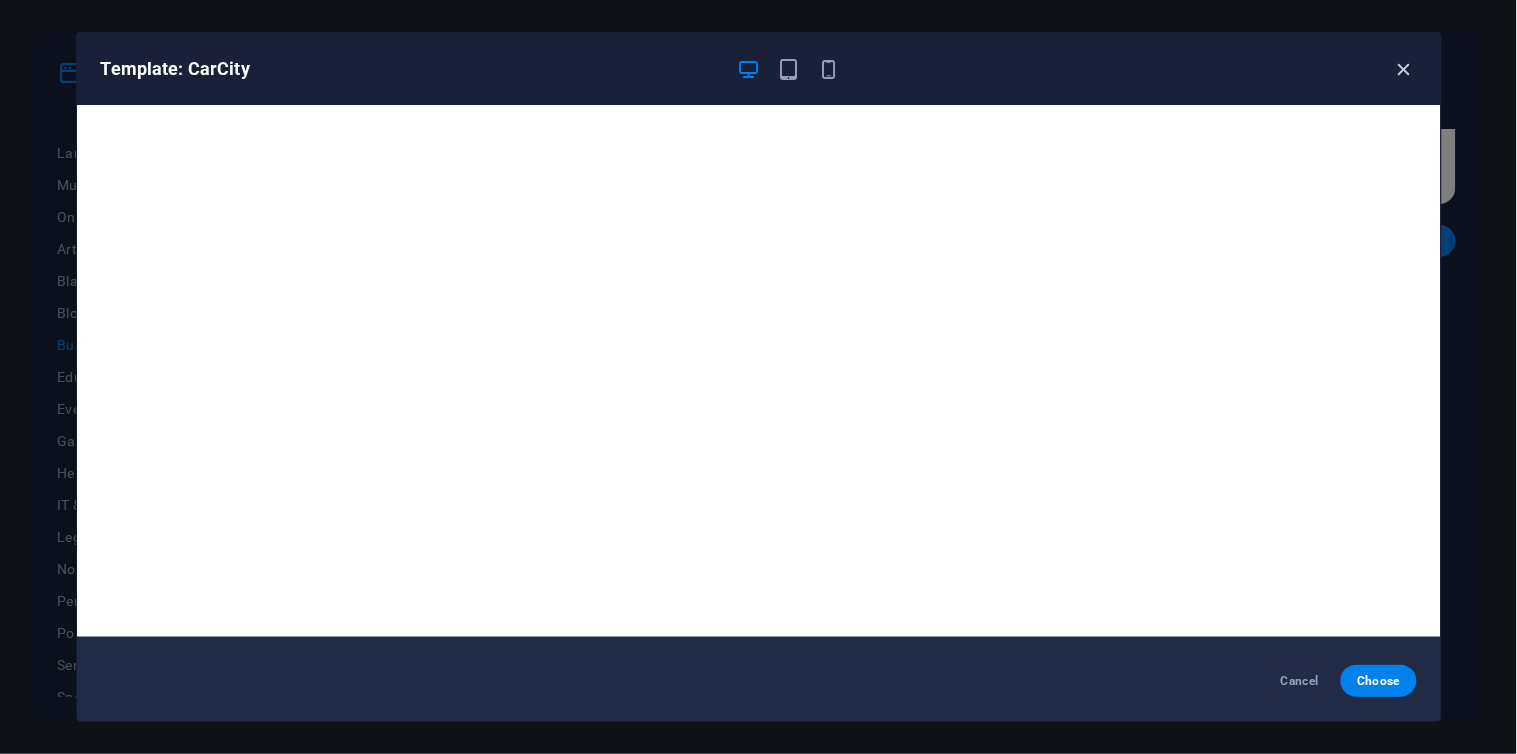 click at bounding box center [1404, 69] 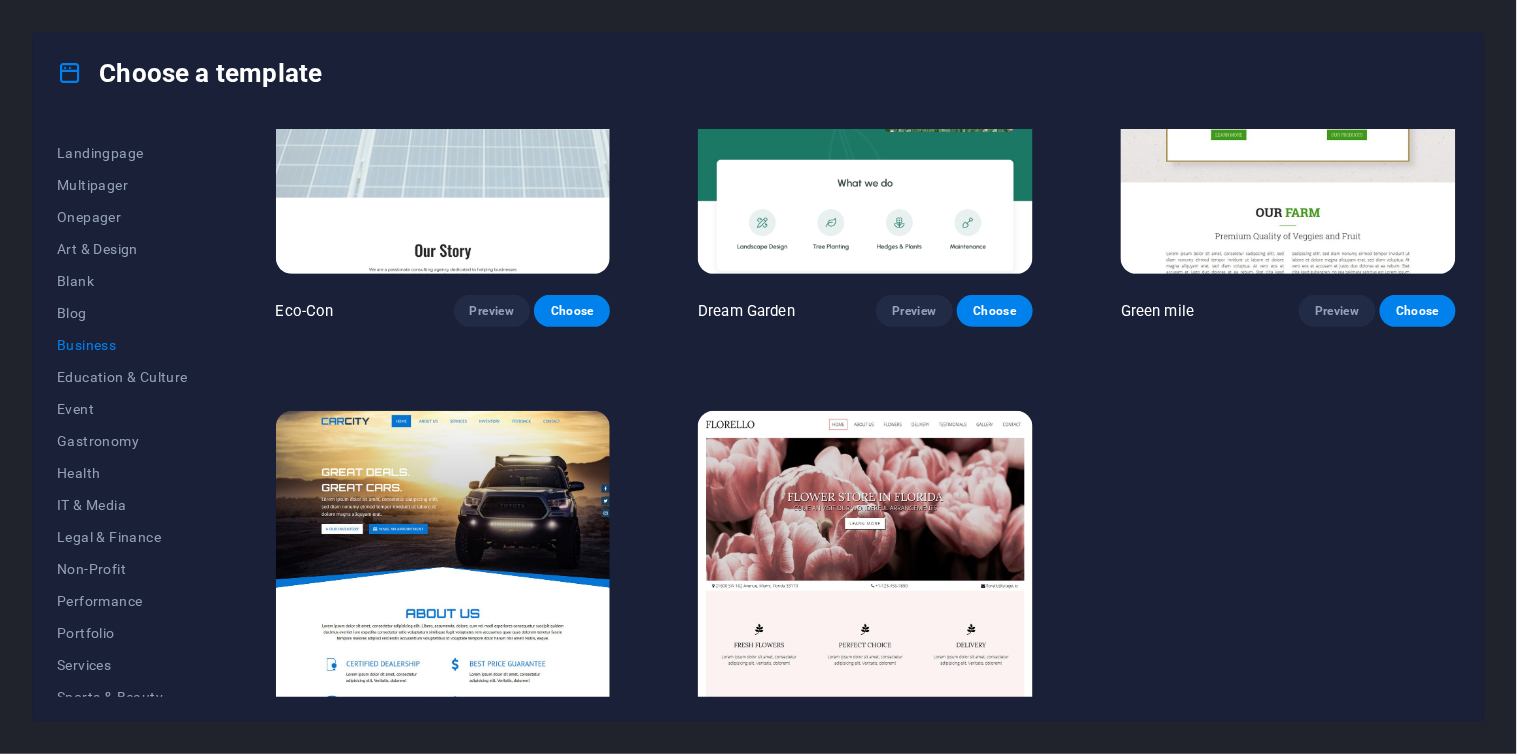 scroll, scrollTop: 16, scrollLeft: 0, axis: vertical 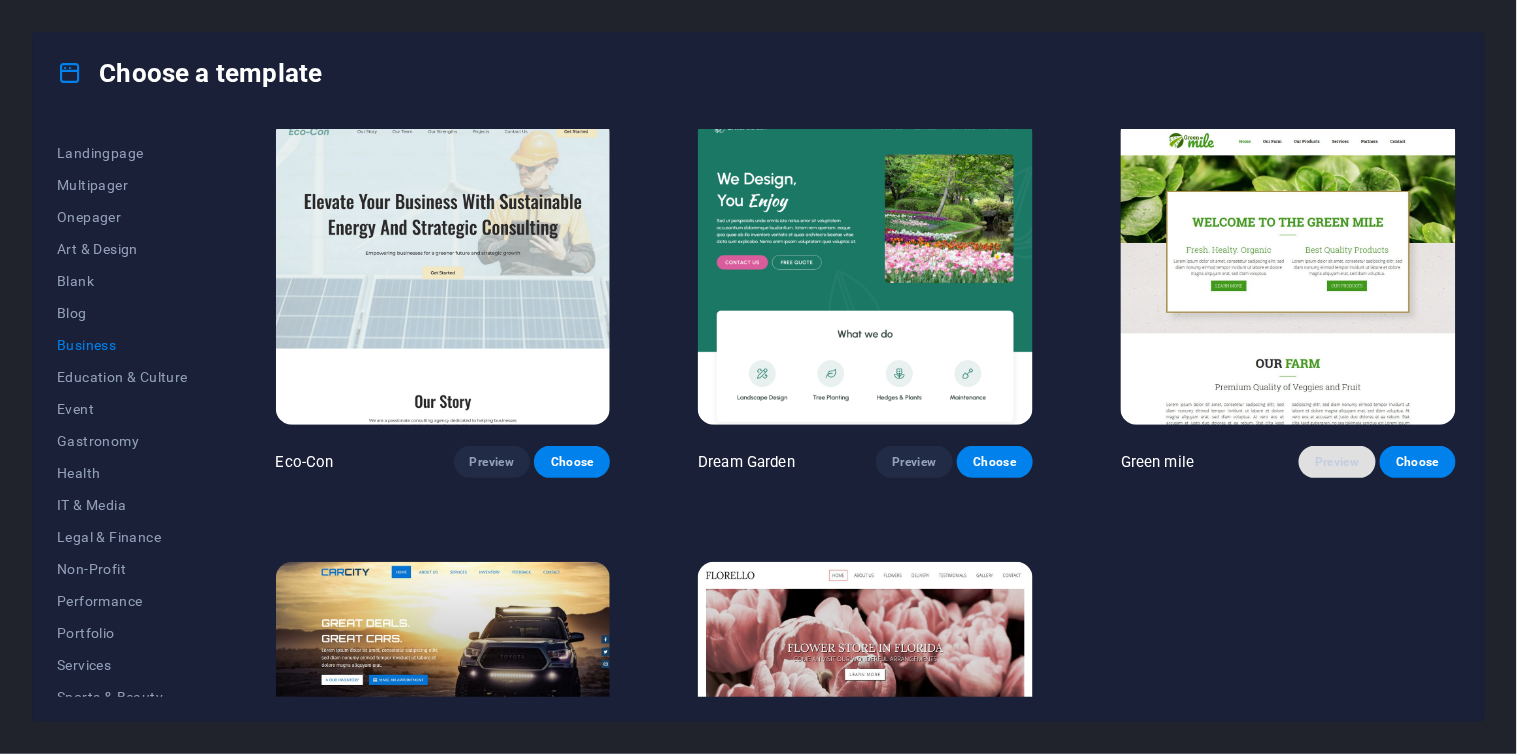 click on "Preview" at bounding box center (1337, 462) 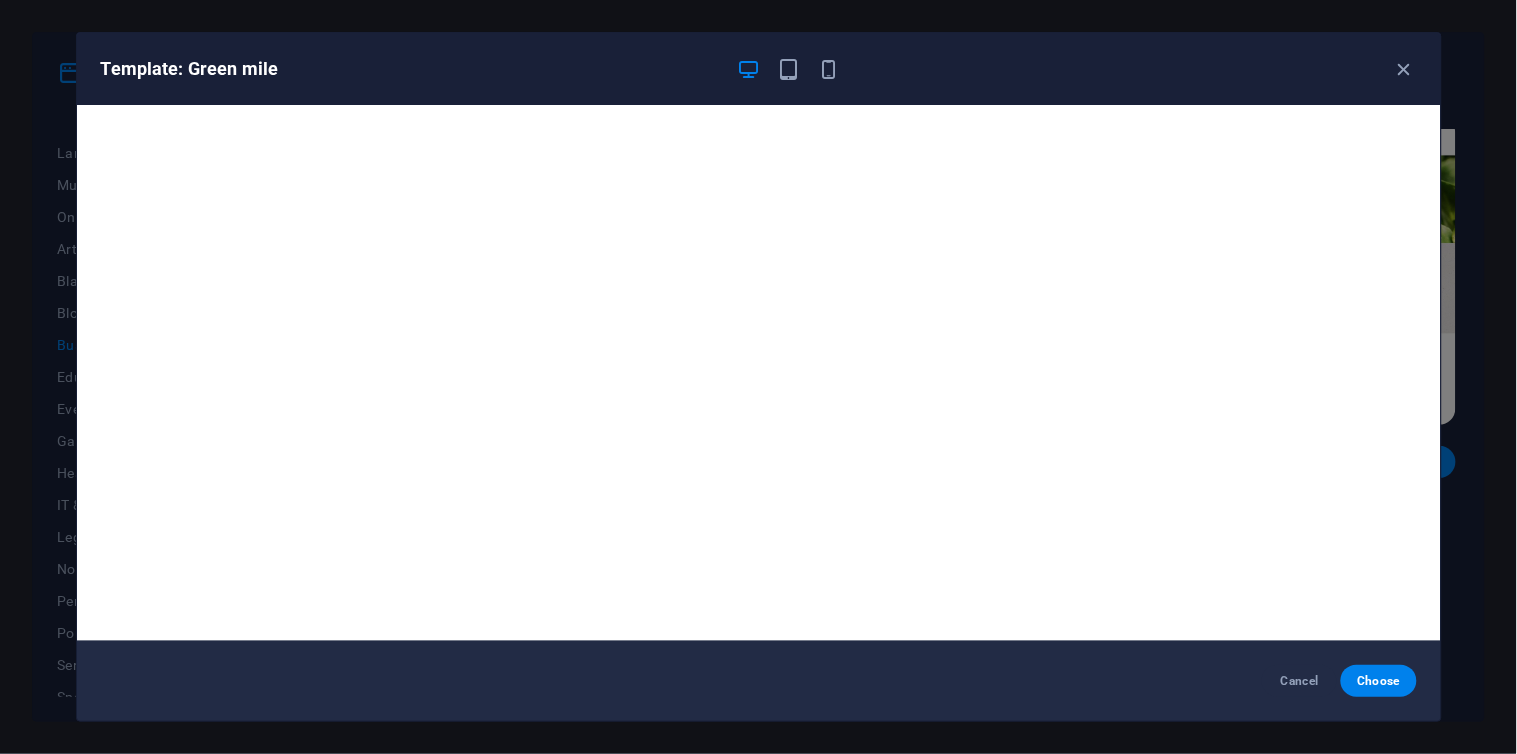 click on "Template: Green mile" at bounding box center (747, 69) 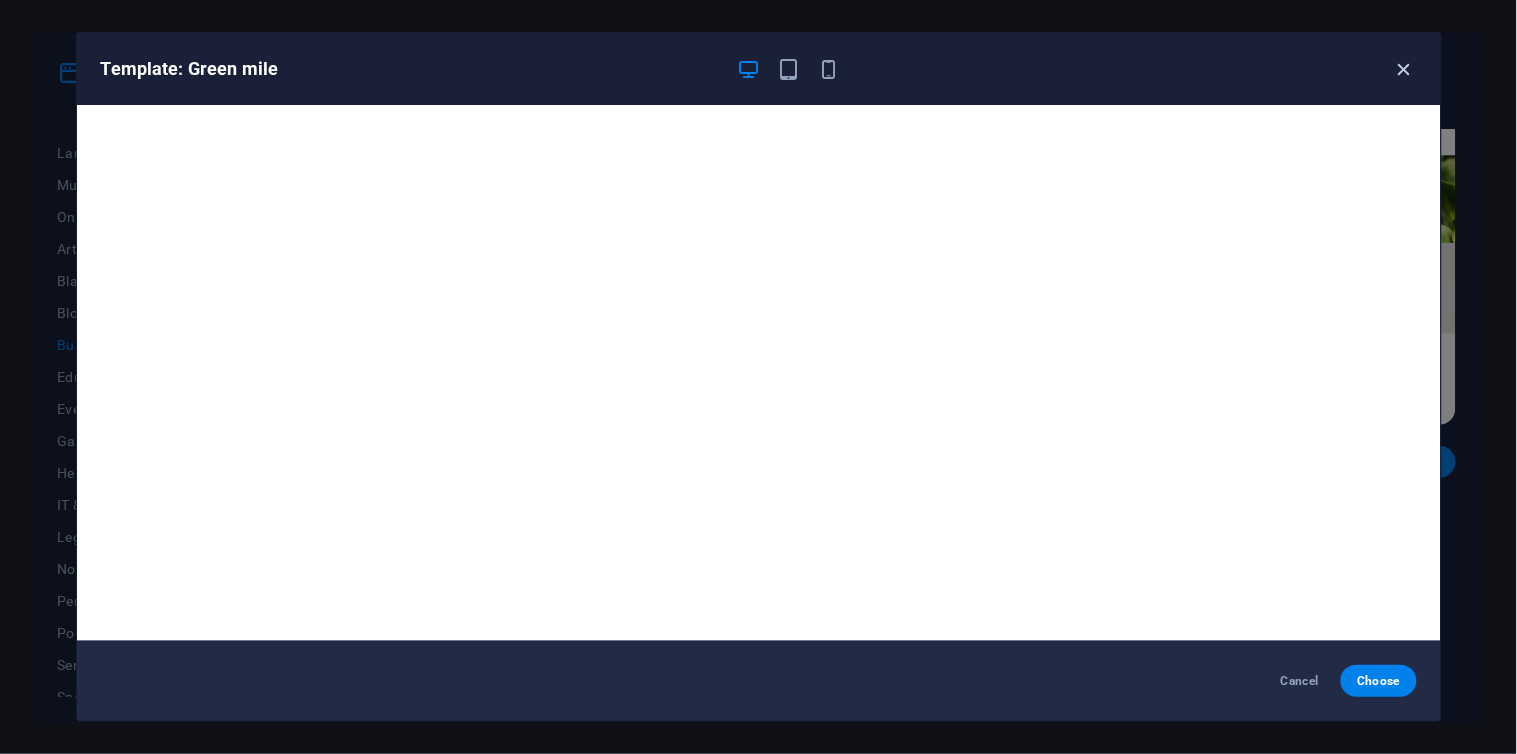 click at bounding box center [1404, 69] 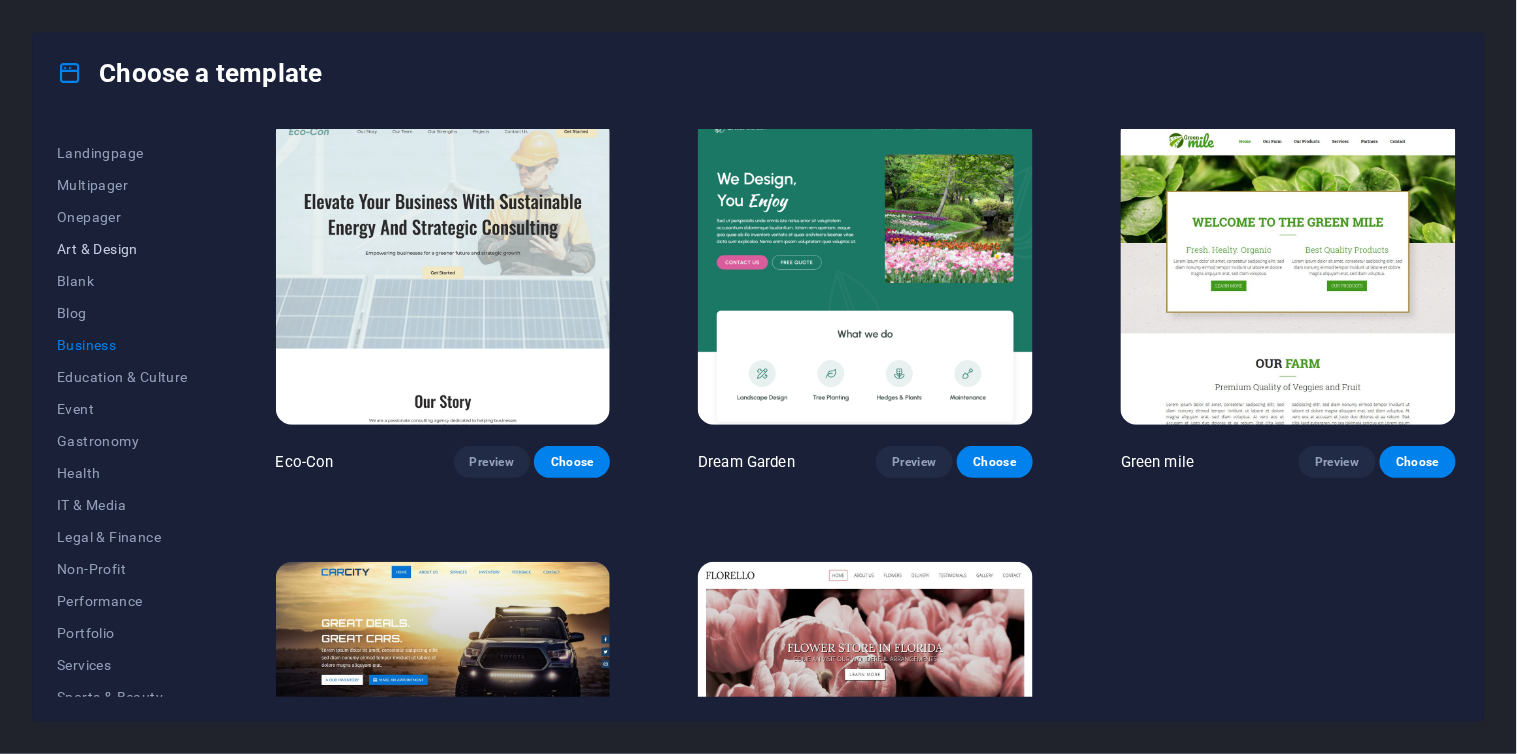 click on "Art & Design" at bounding box center [122, 249] 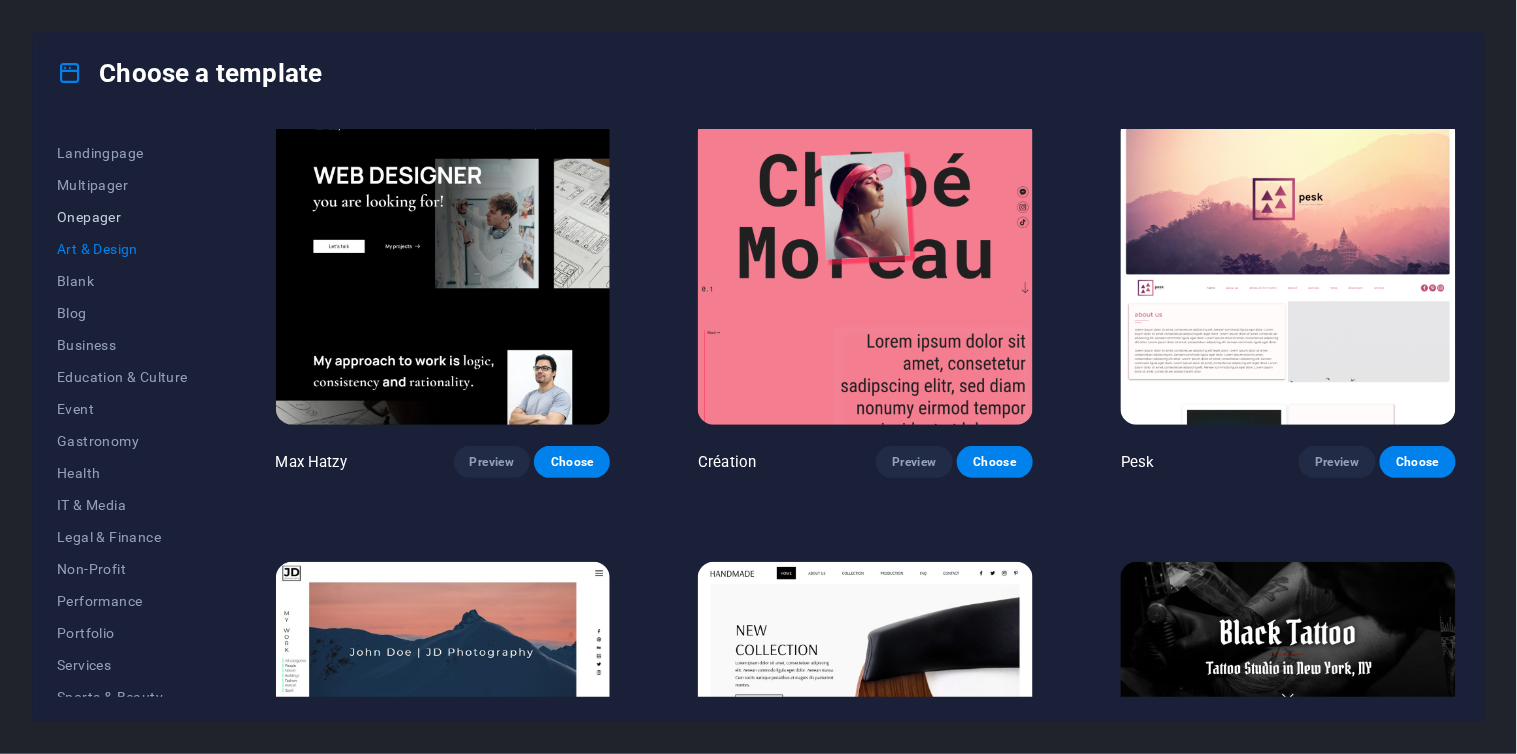 click on "Onepager" at bounding box center (122, 217) 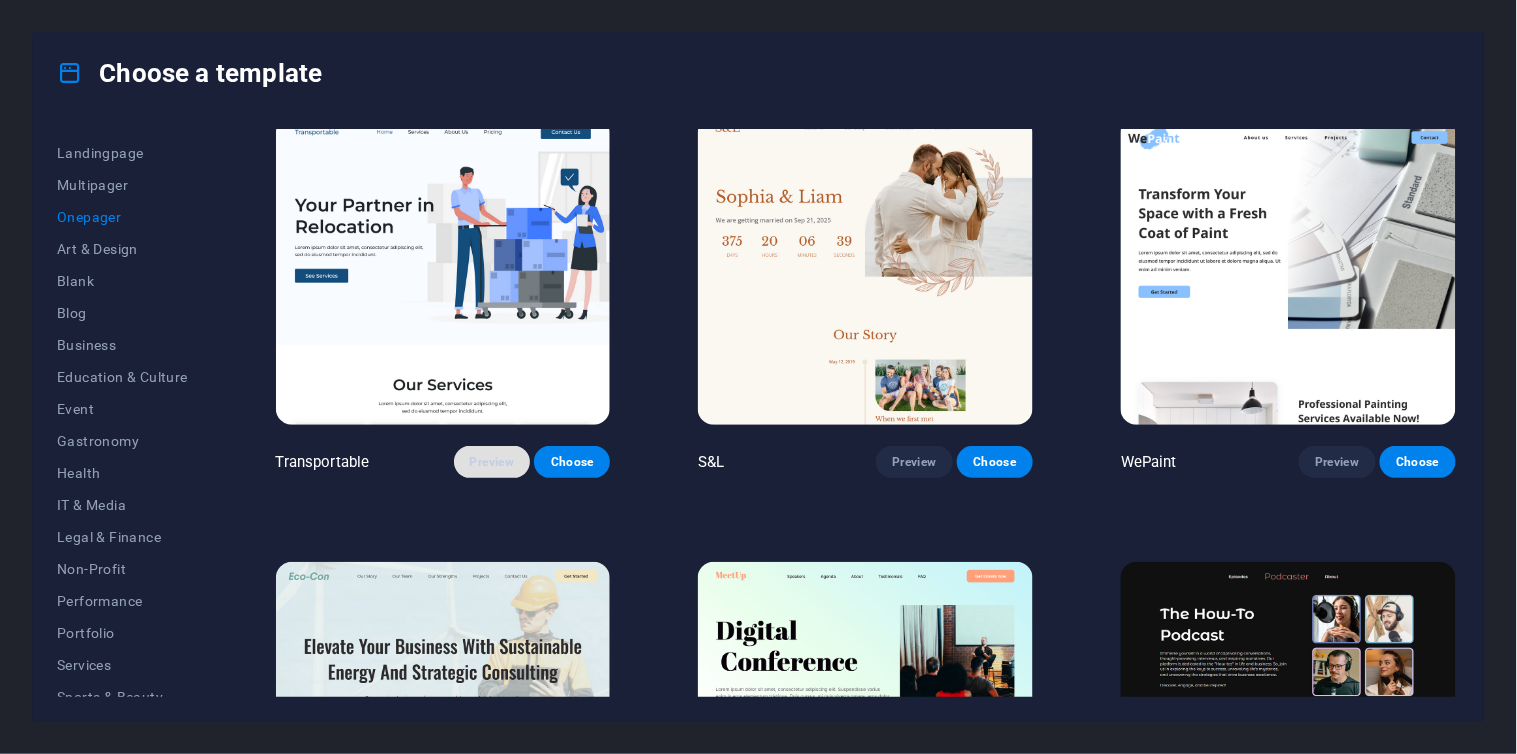 click on "Preview" at bounding box center (492, 462) 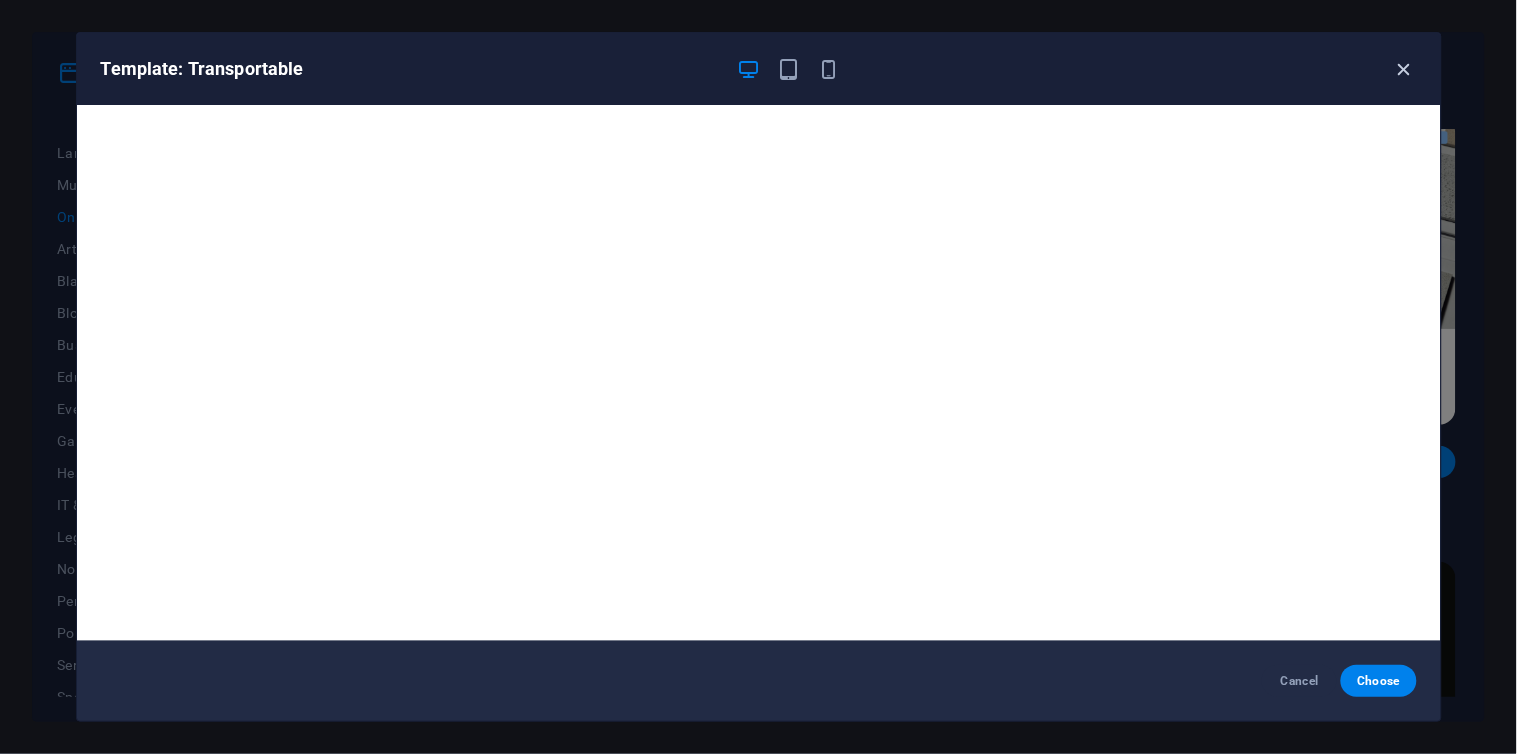 click at bounding box center [1404, 69] 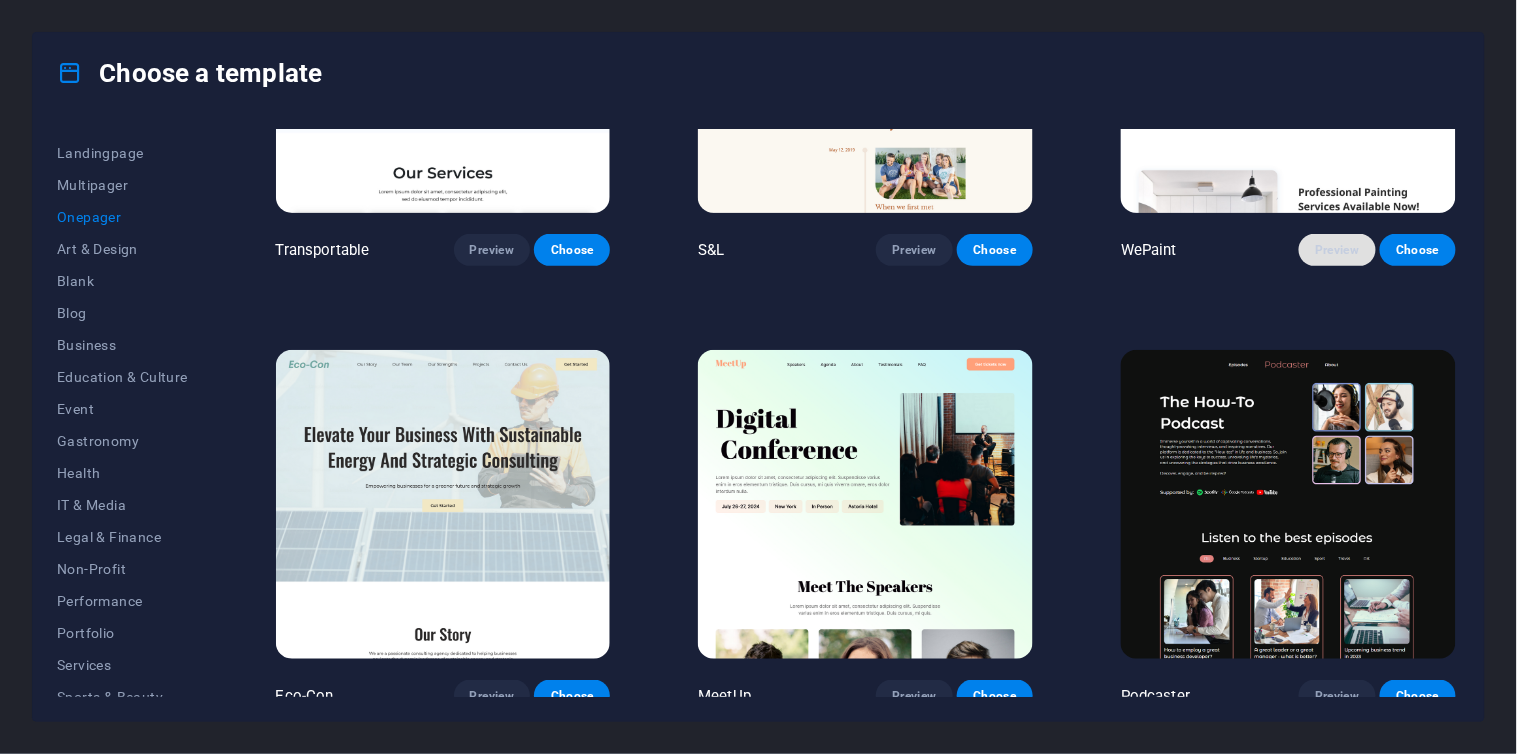 scroll, scrollTop: 350, scrollLeft: 0, axis: vertical 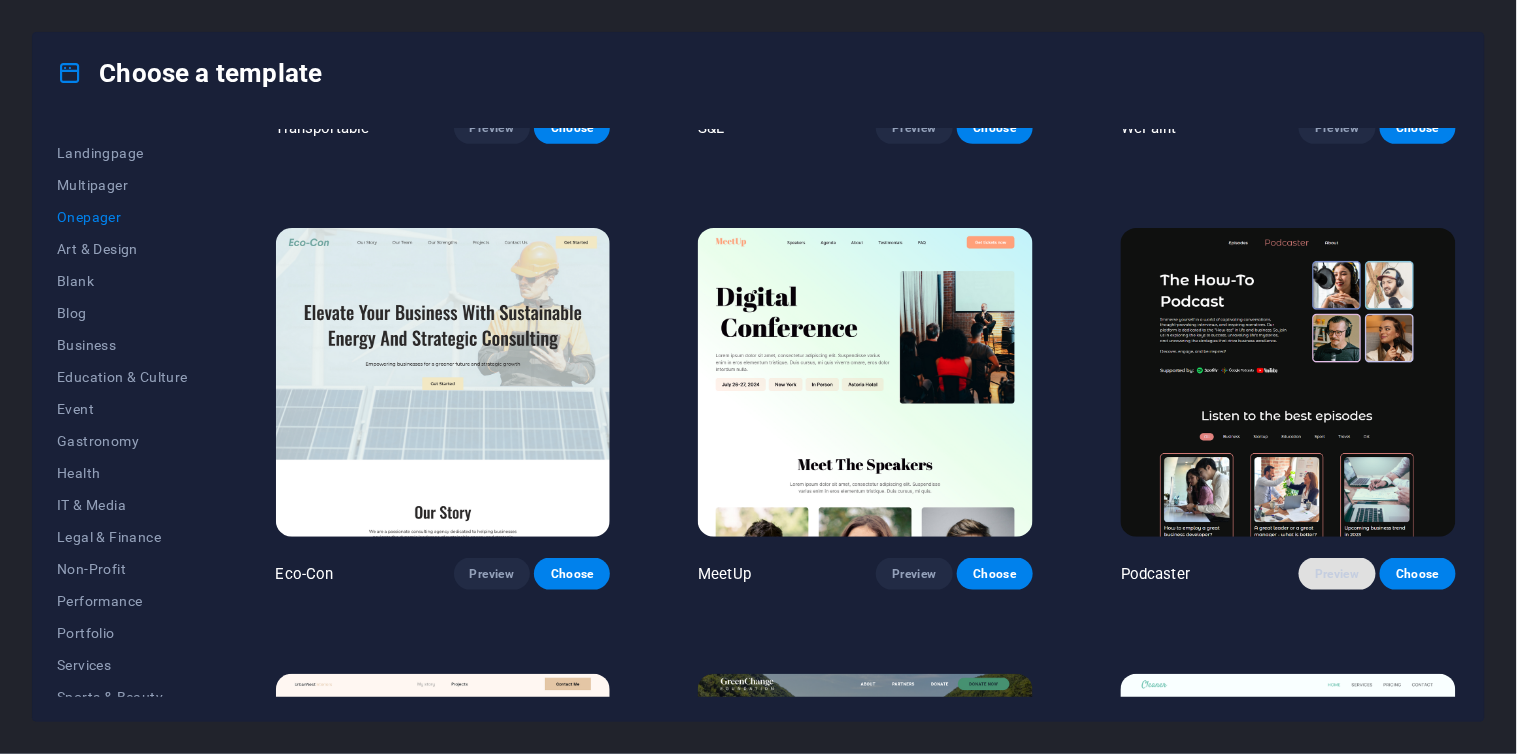 click on "Preview" at bounding box center [1337, 574] 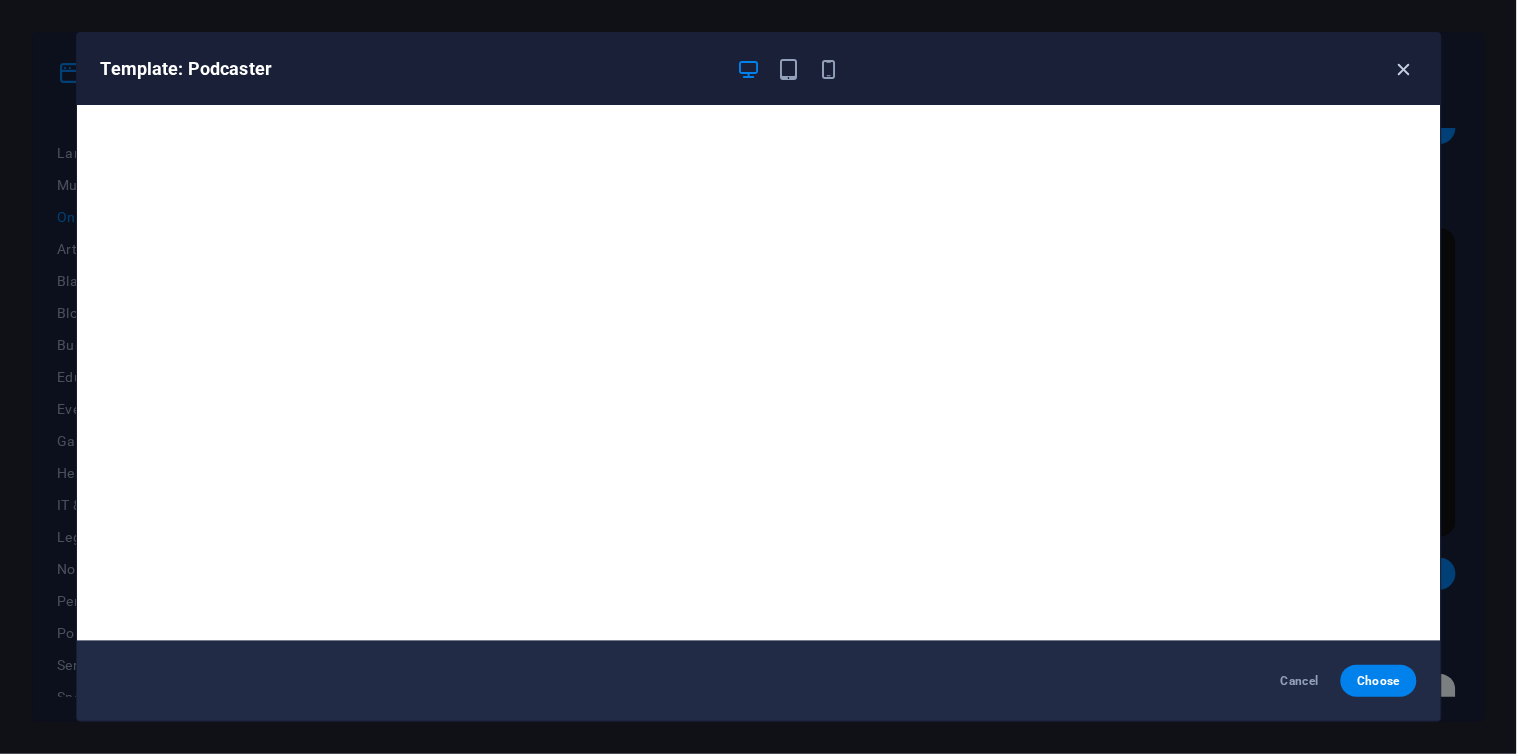 click at bounding box center [1404, 69] 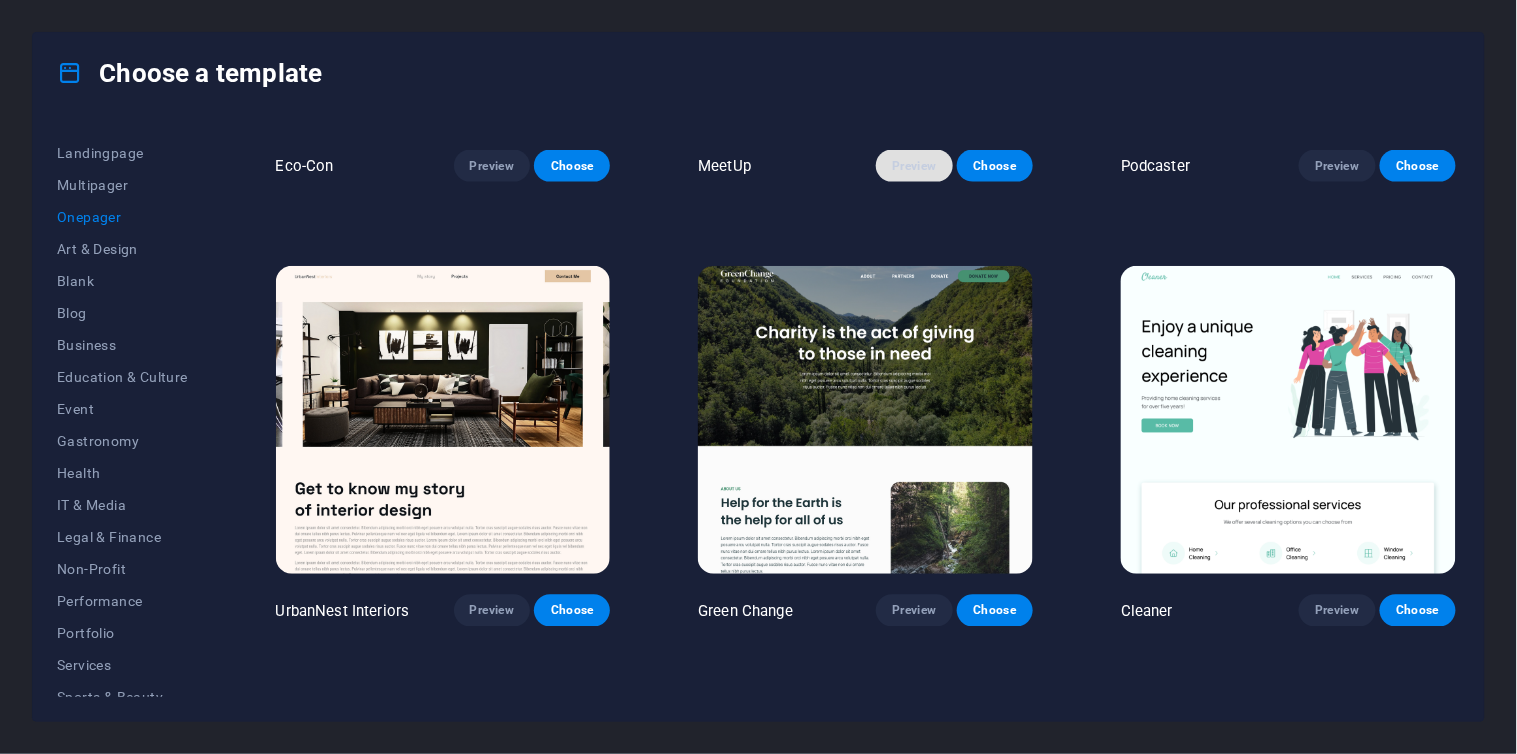 scroll, scrollTop: 794, scrollLeft: 0, axis: vertical 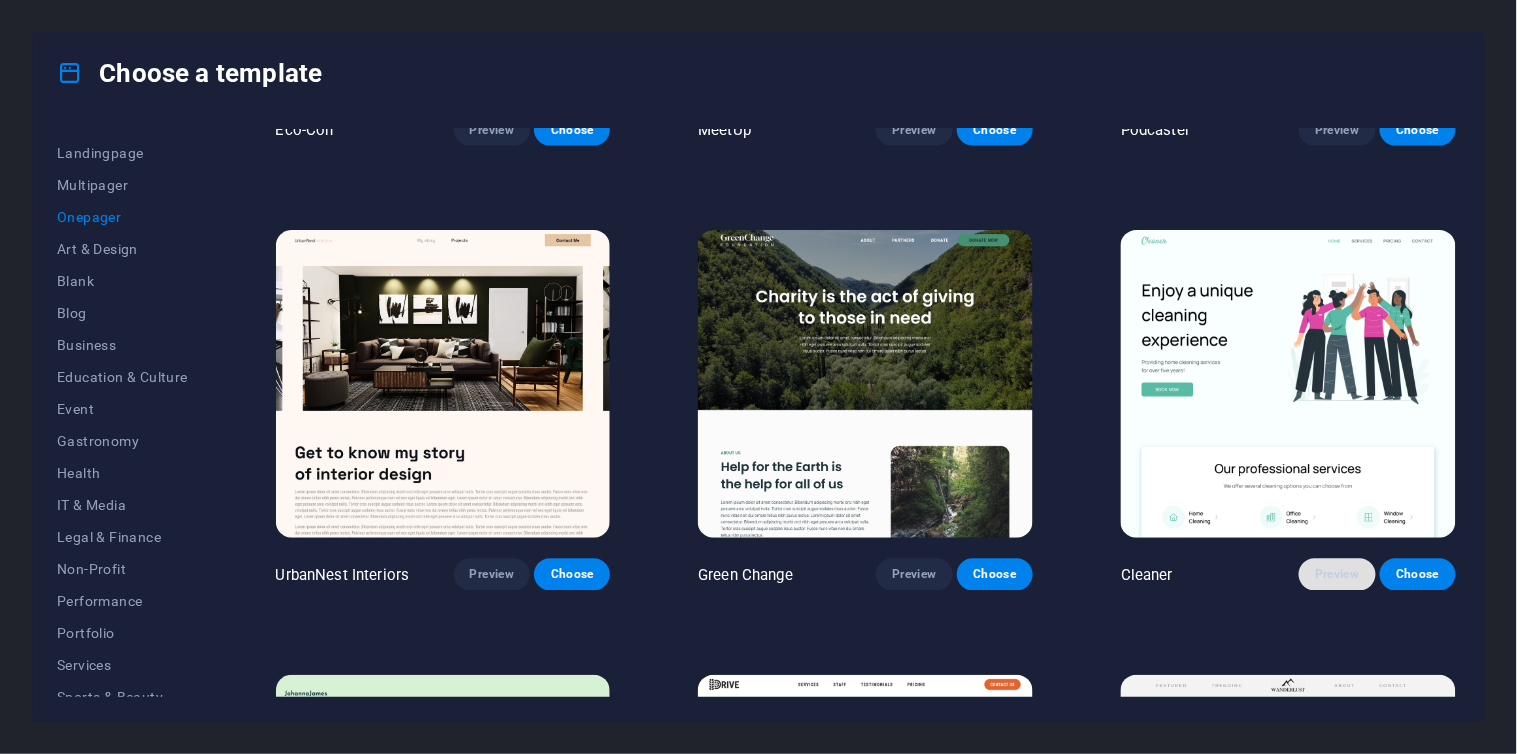 click on "Preview" at bounding box center (1337, 575) 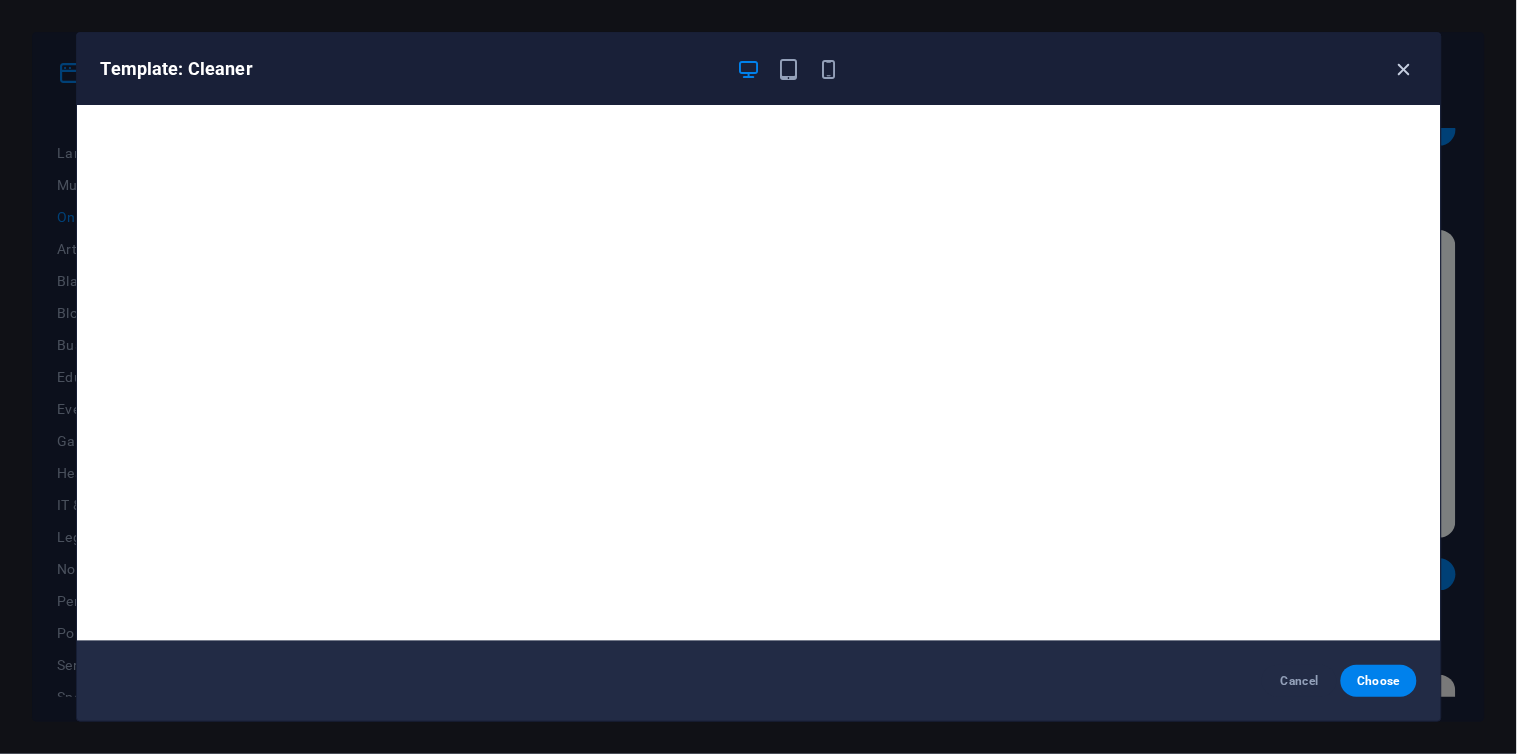 click at bounding box center [1404, 69] 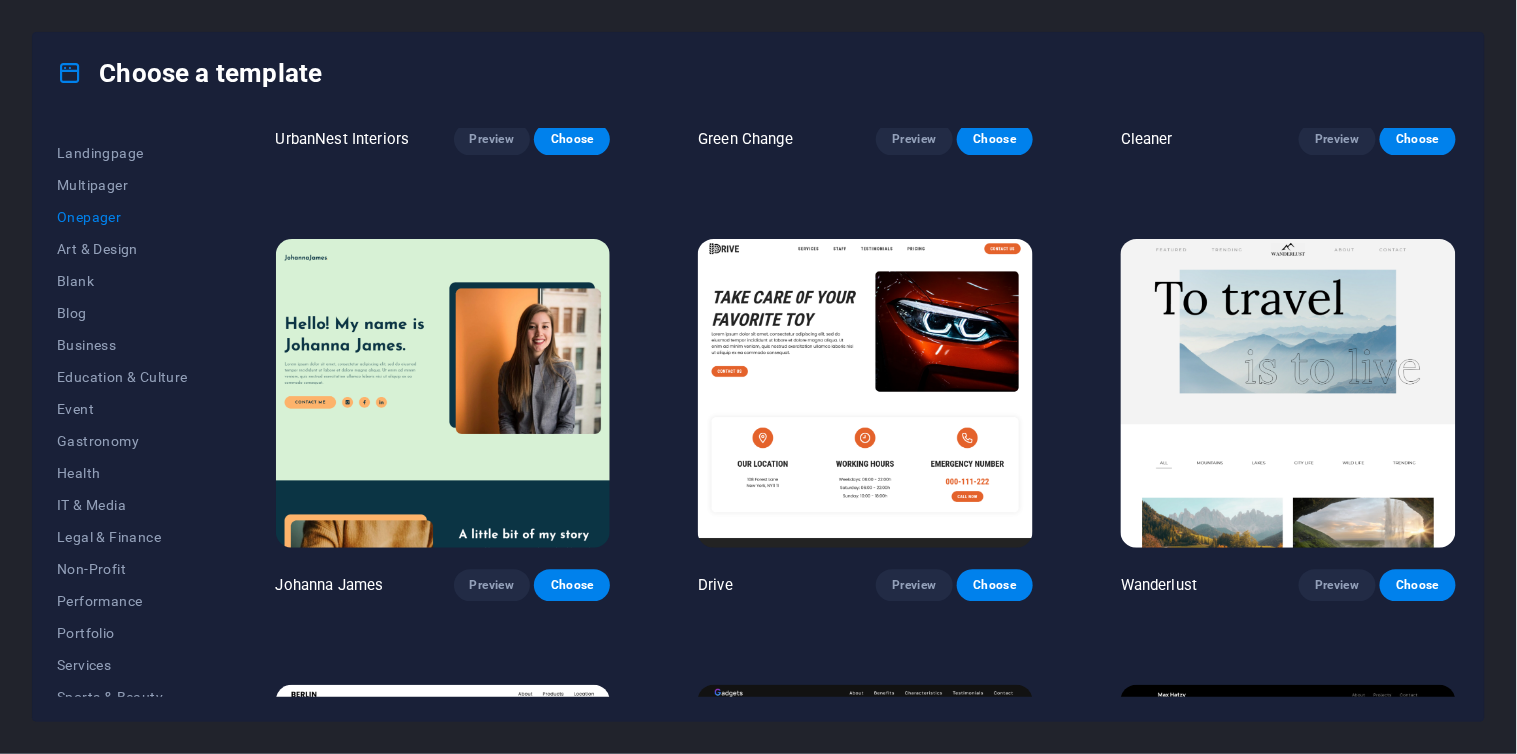scroll, scrollTop: 1238, scrollLeft: 0, axis: vertical 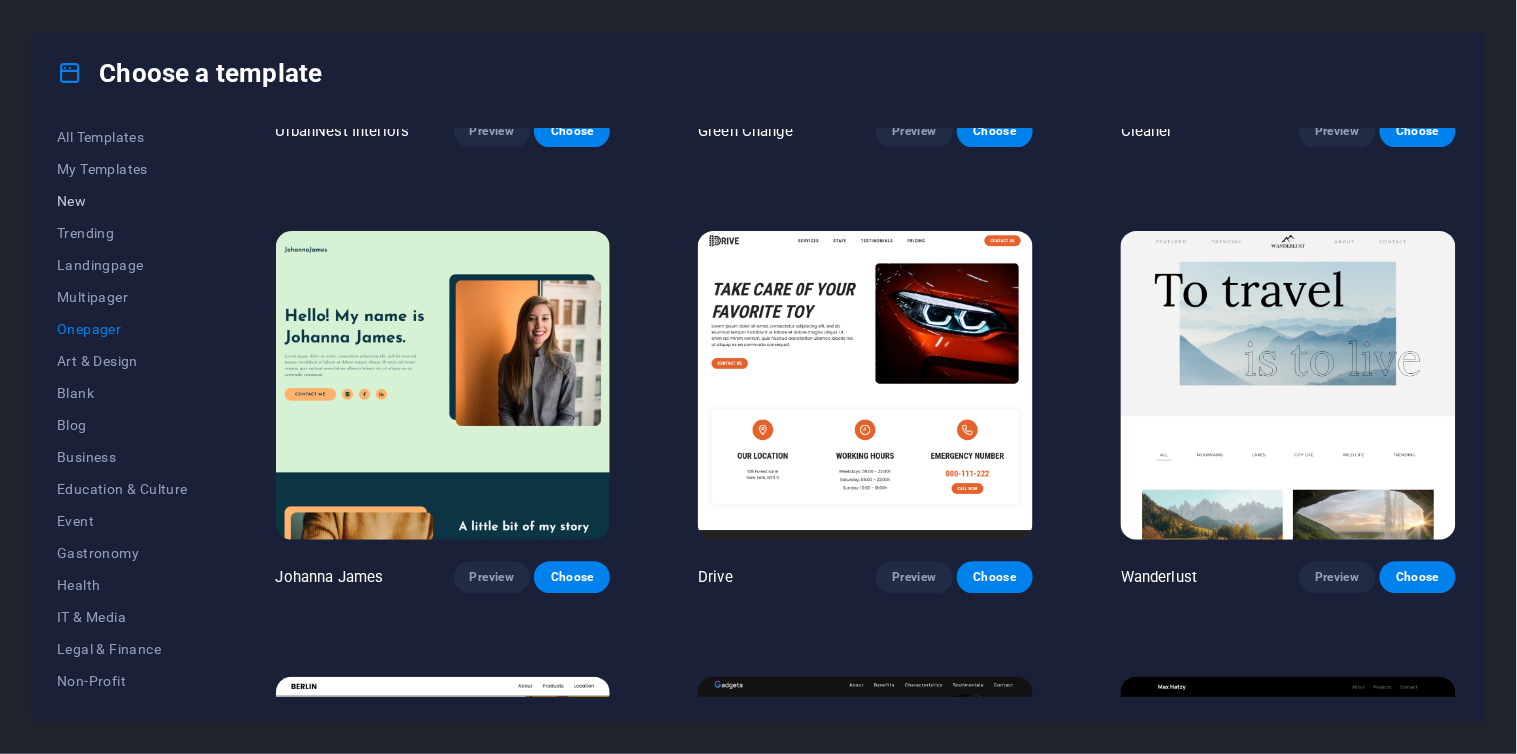 click on "New" at bounding box center [122, 201] 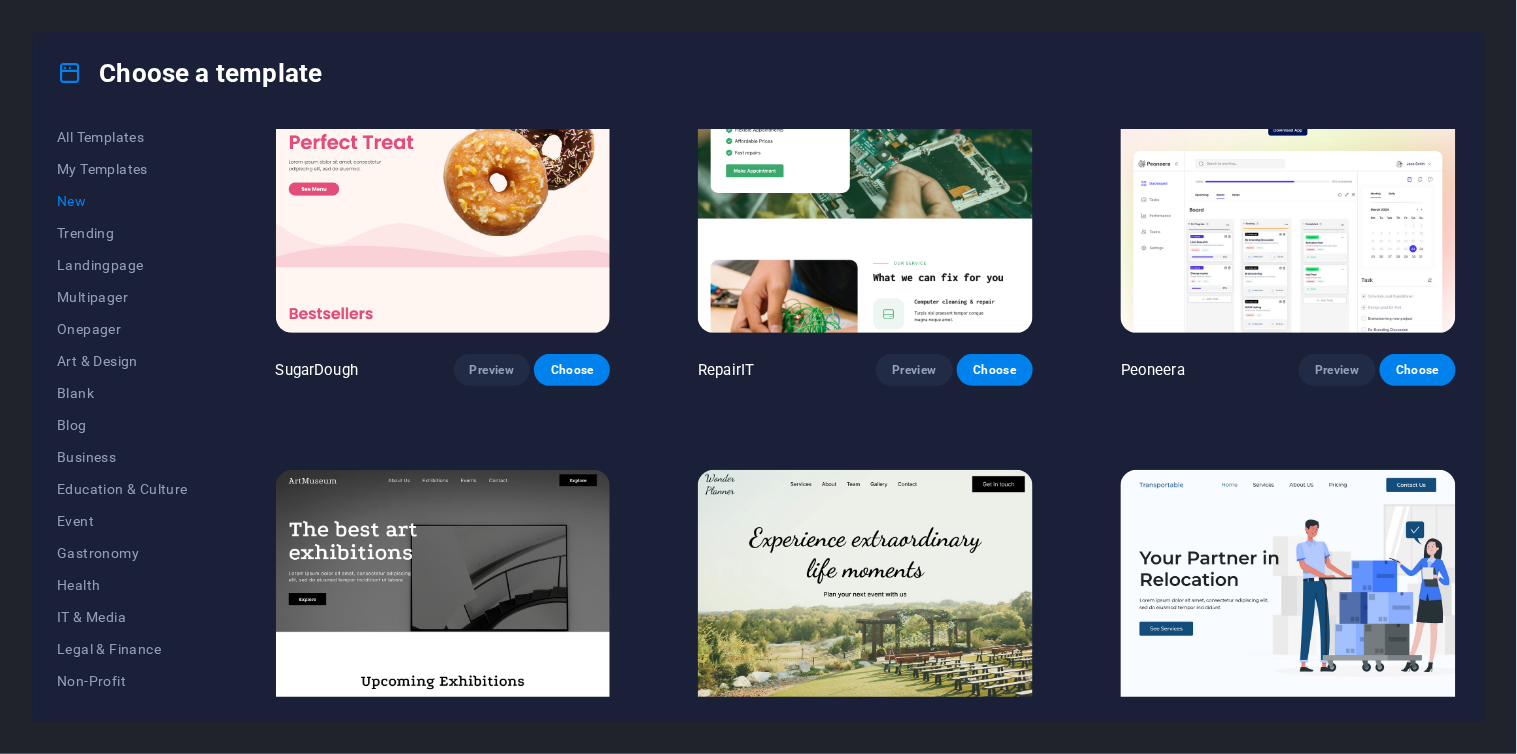 scroll, scrollTop: 0, scrollLeft: 0, axis: both 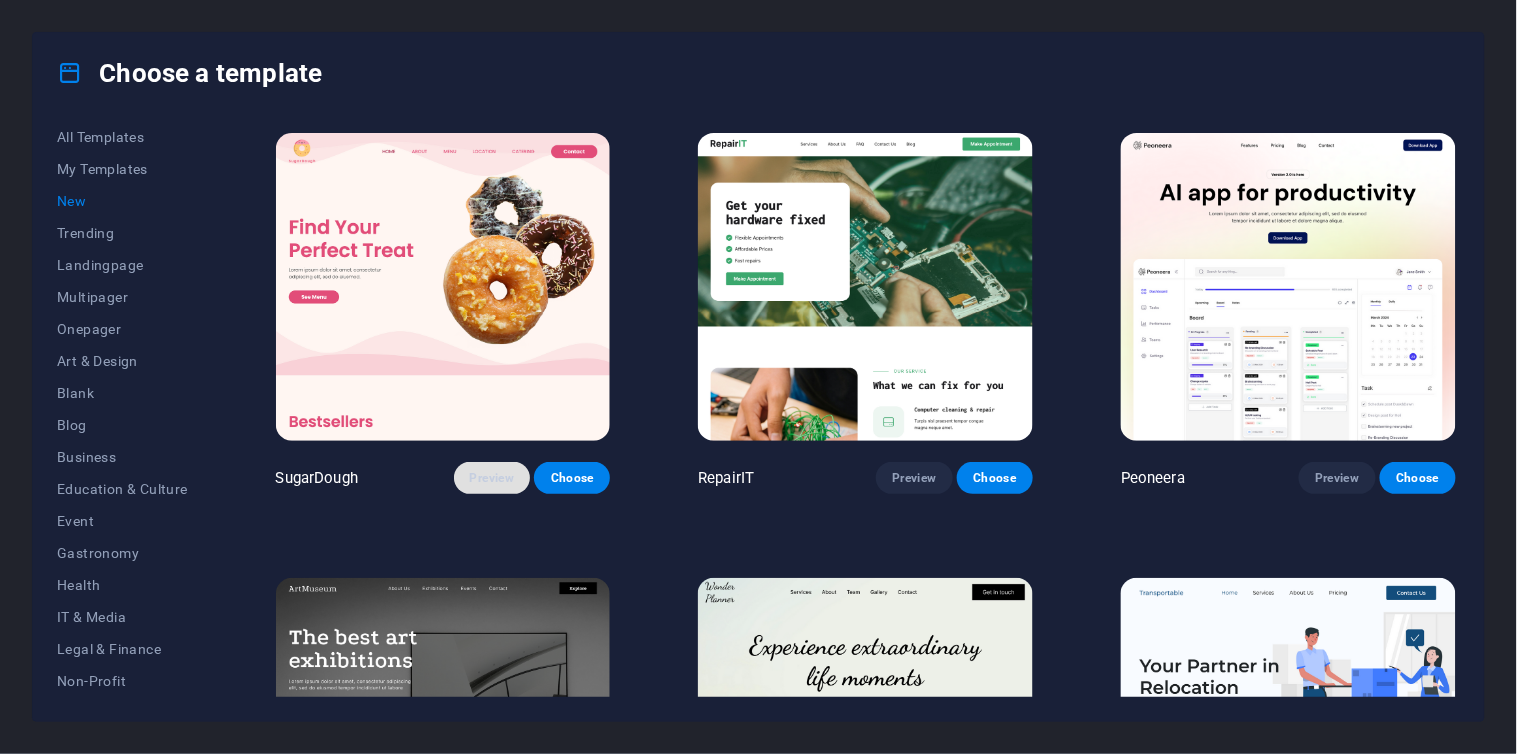click on "Preview" at bounding box center [492, 478] 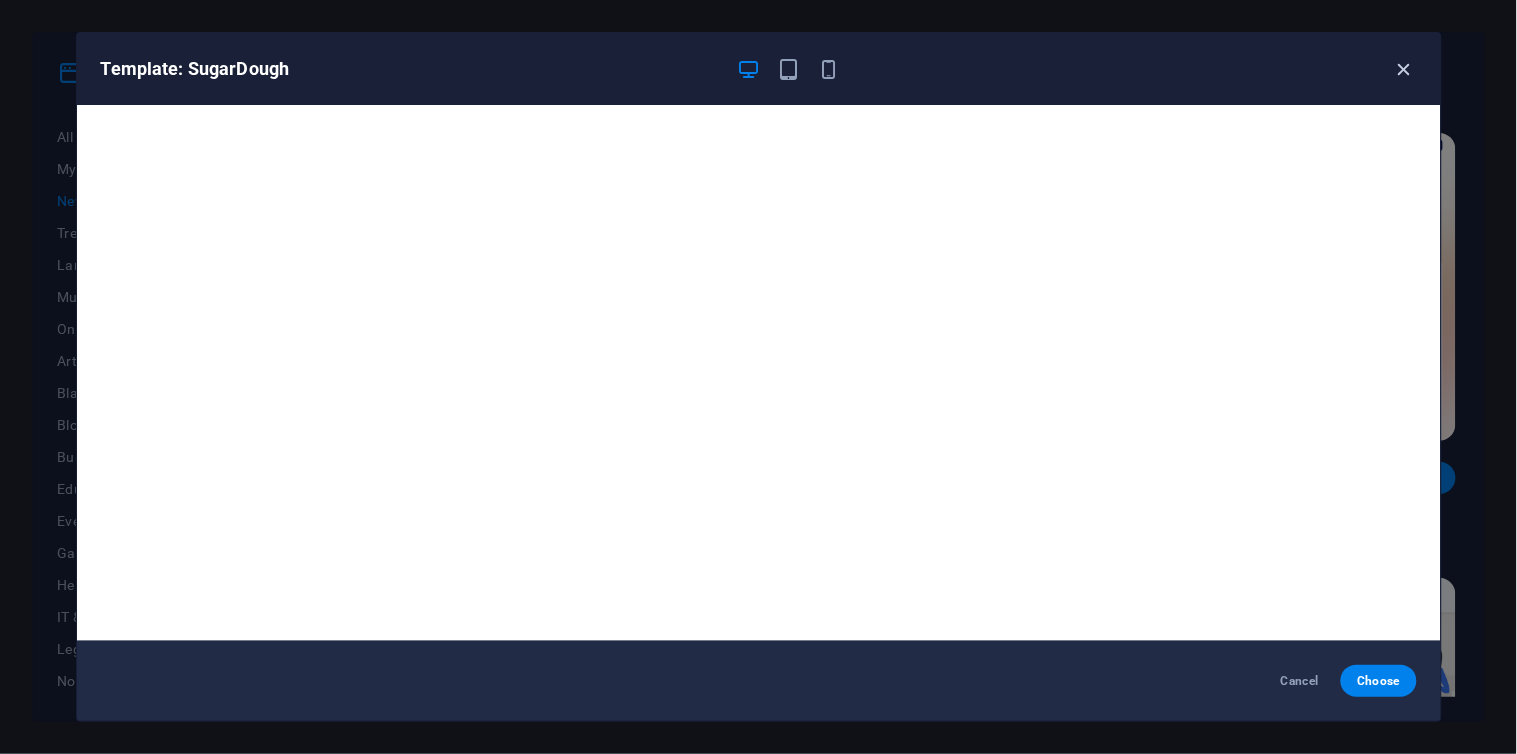 click at bounding box center [1404, 69] 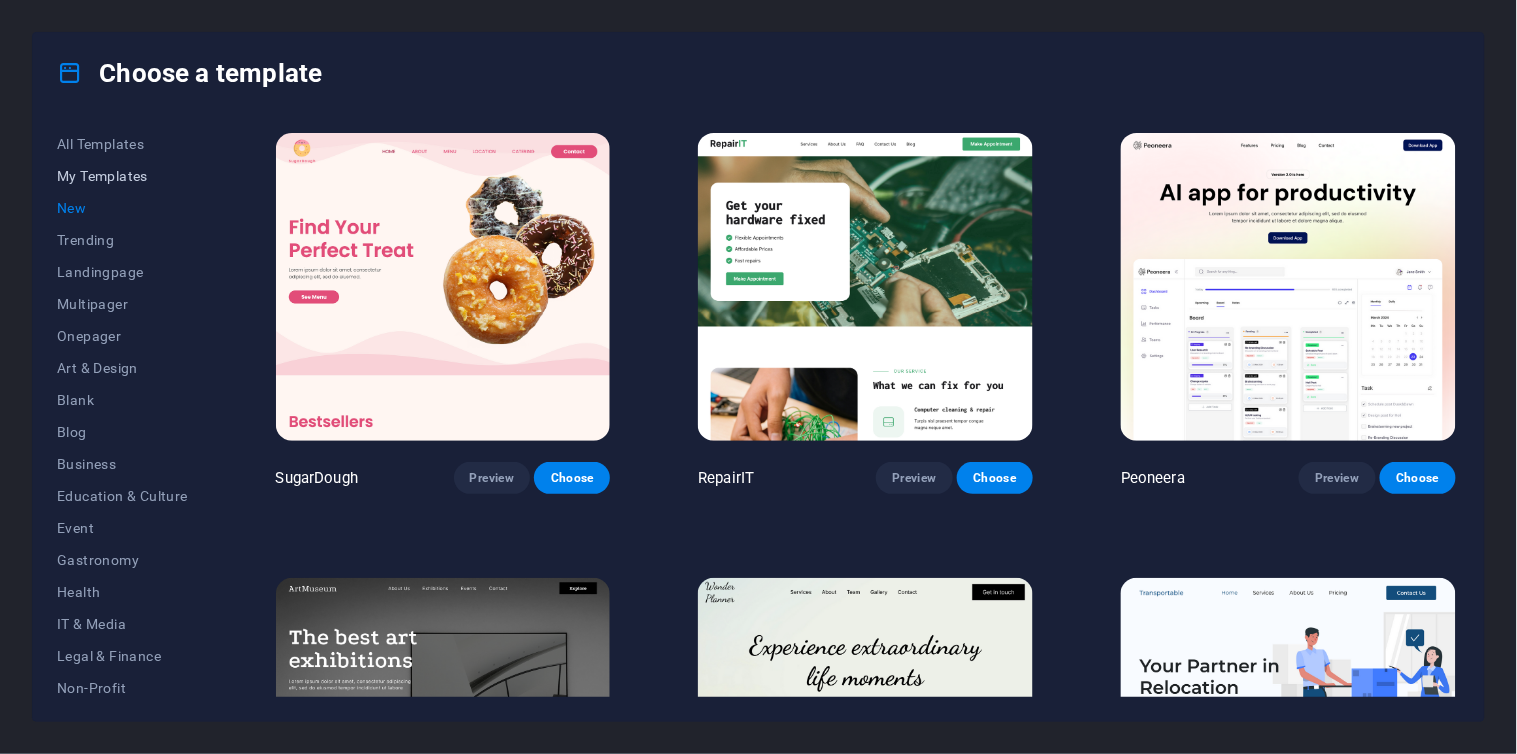 scroll, scrollTop: 0, scrollLeft: 0, axis: both 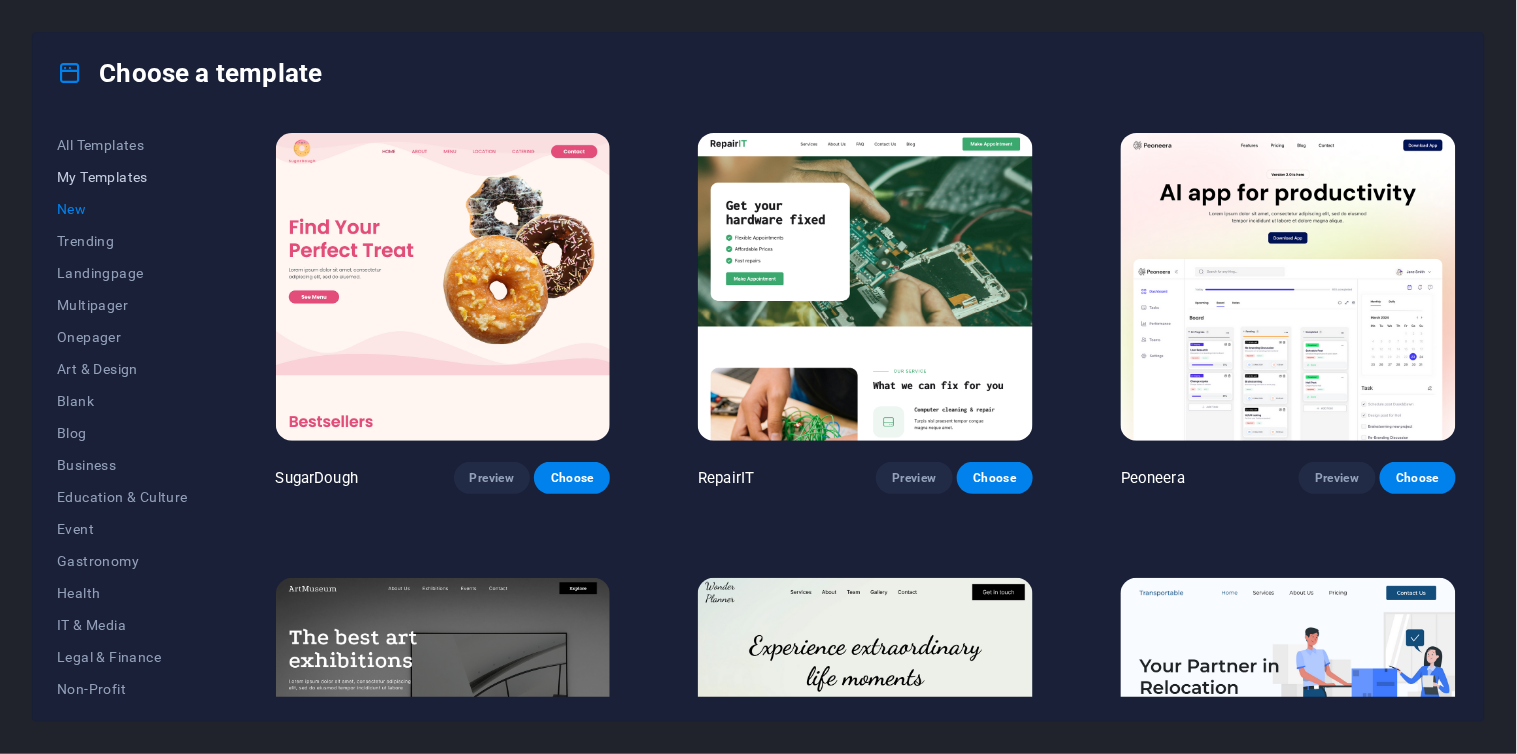 click on "My Templates" at bounding box center [122, 177] 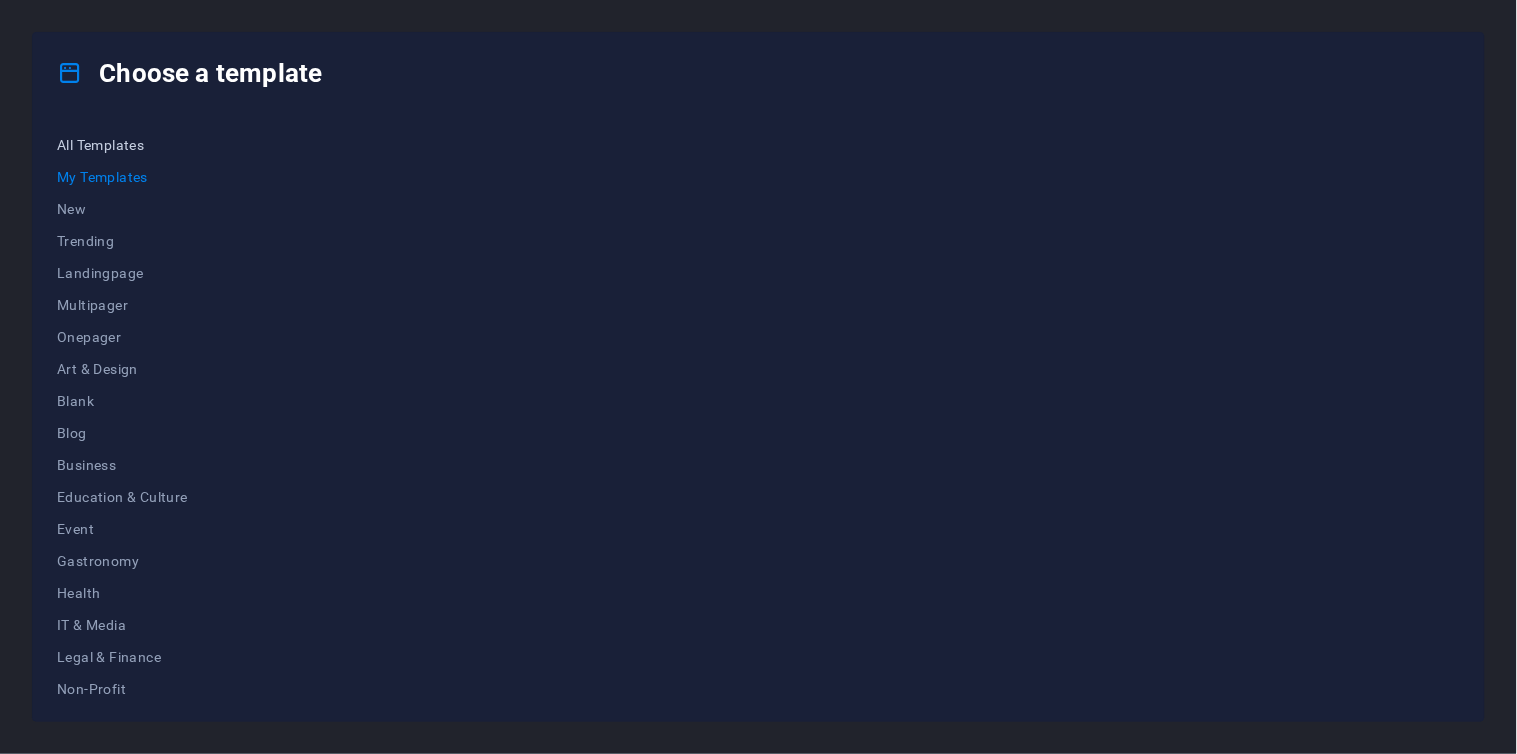 click on "All Templates" at bounding box center [122, 145] 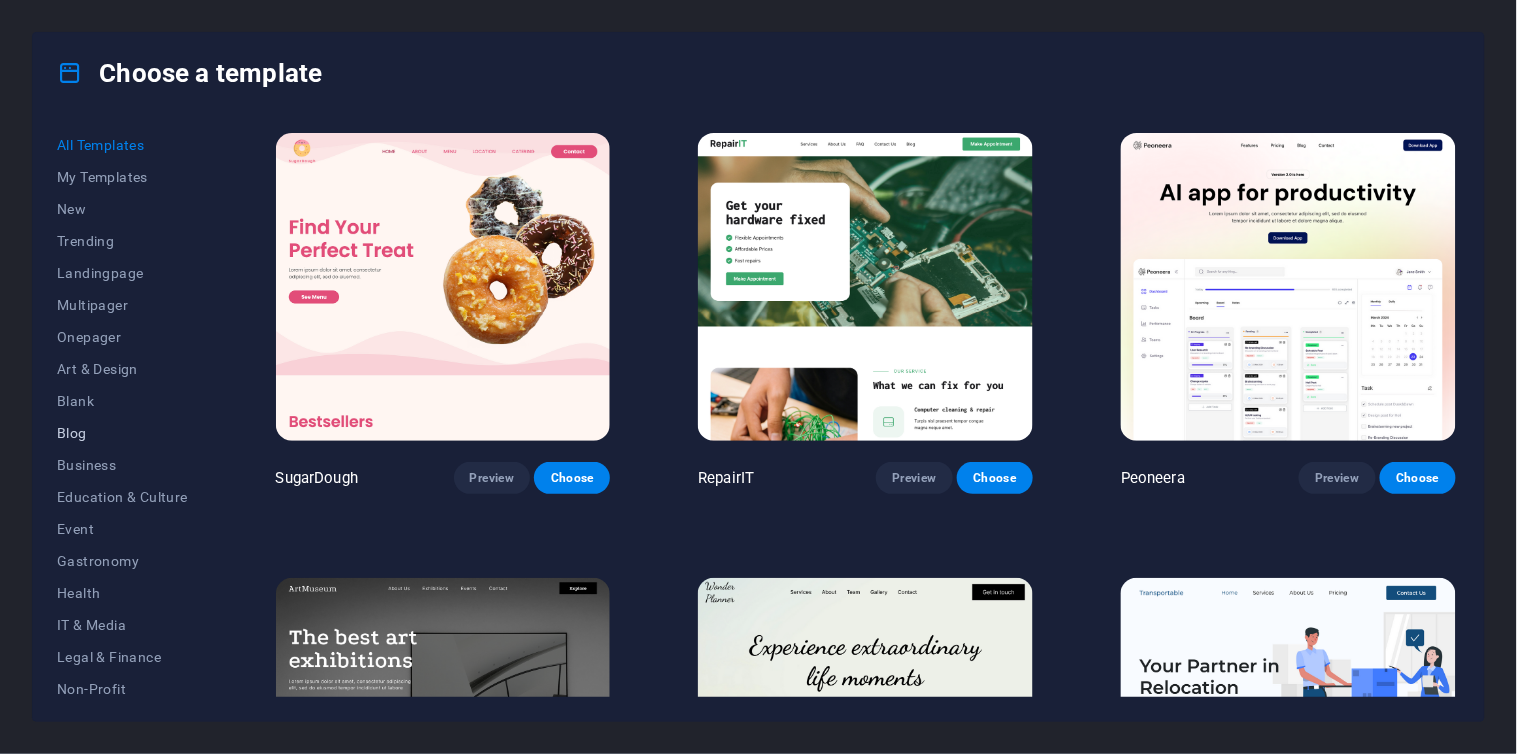 click on "Blog" at bounding box center [122, 433] 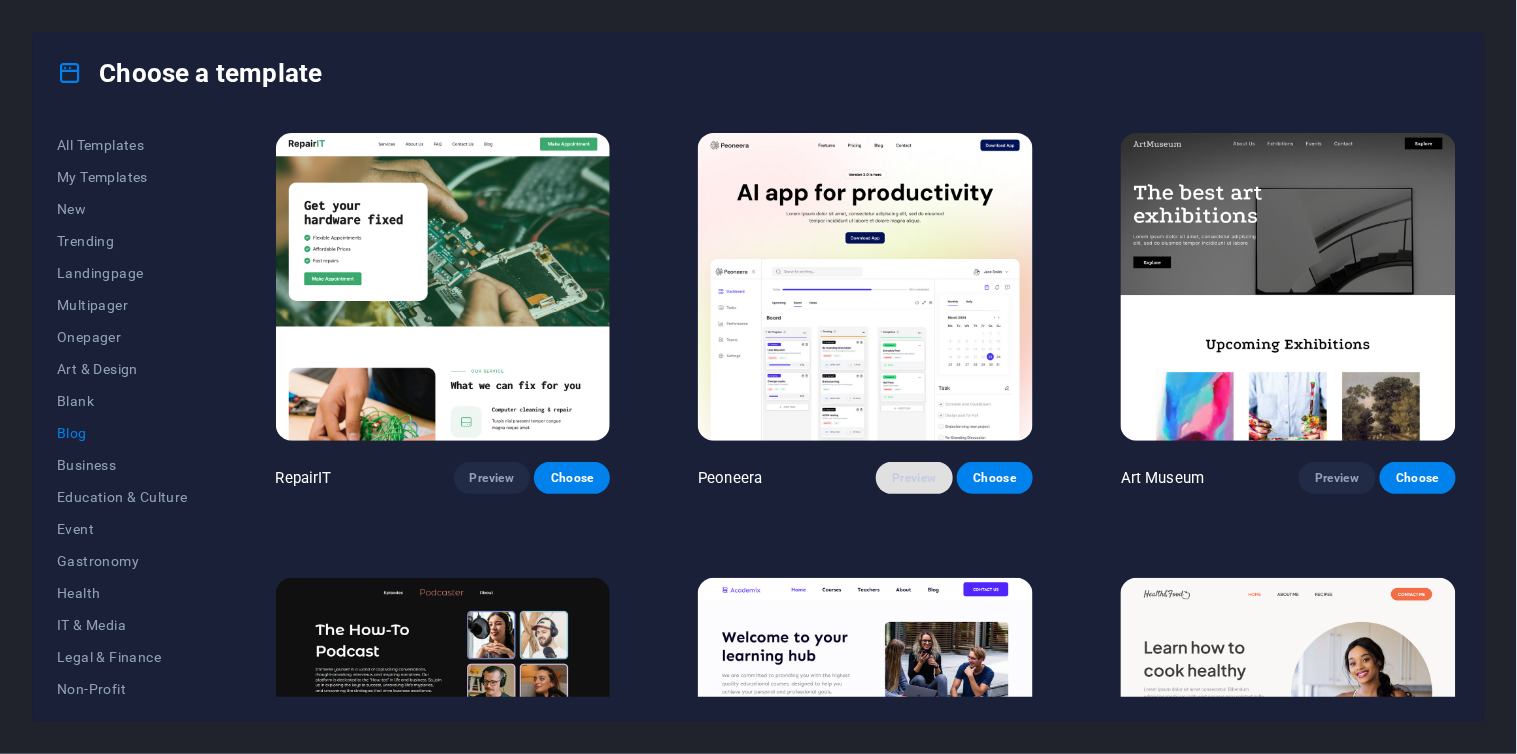 click on "Preview" at bounding box center [914, 478] 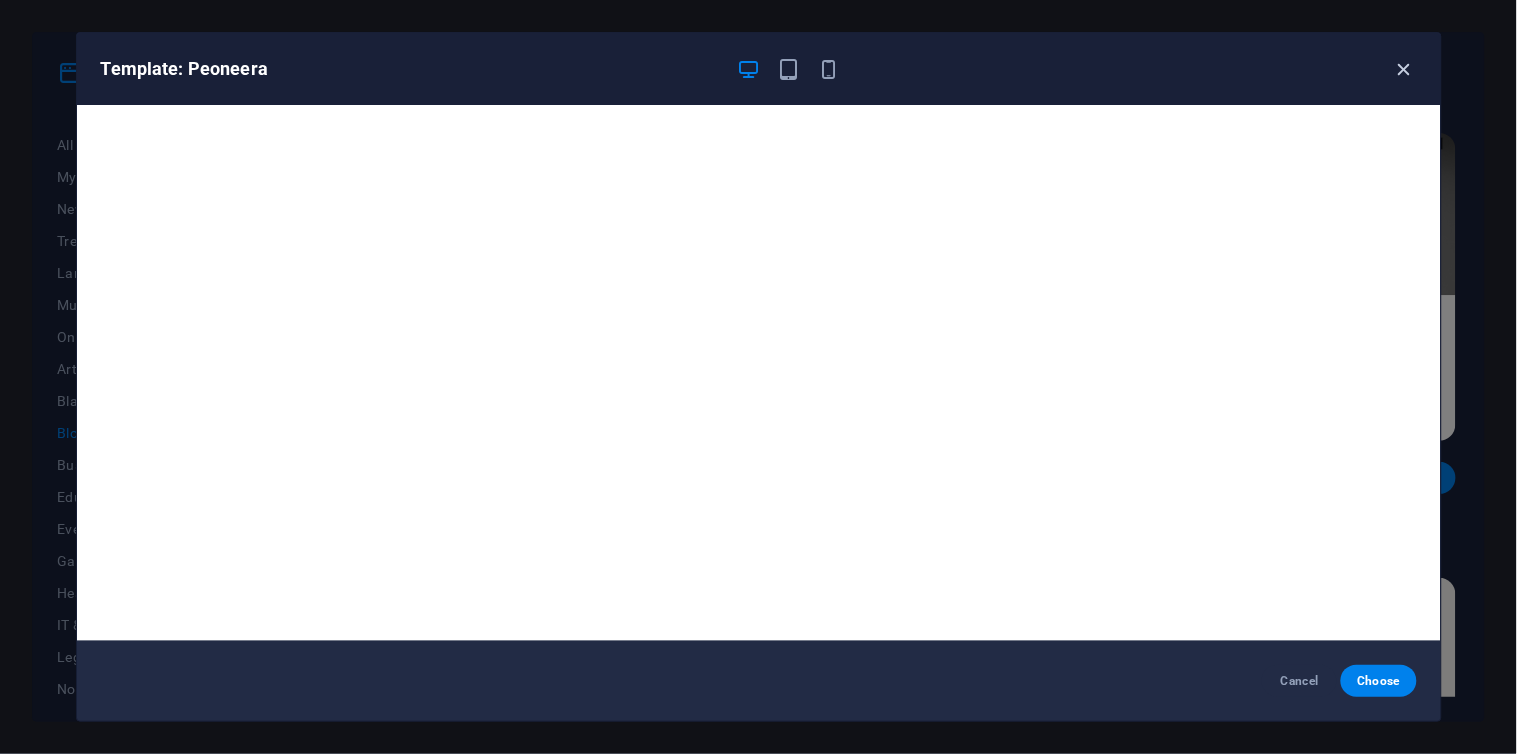 click at bounding box center [1404, 69] 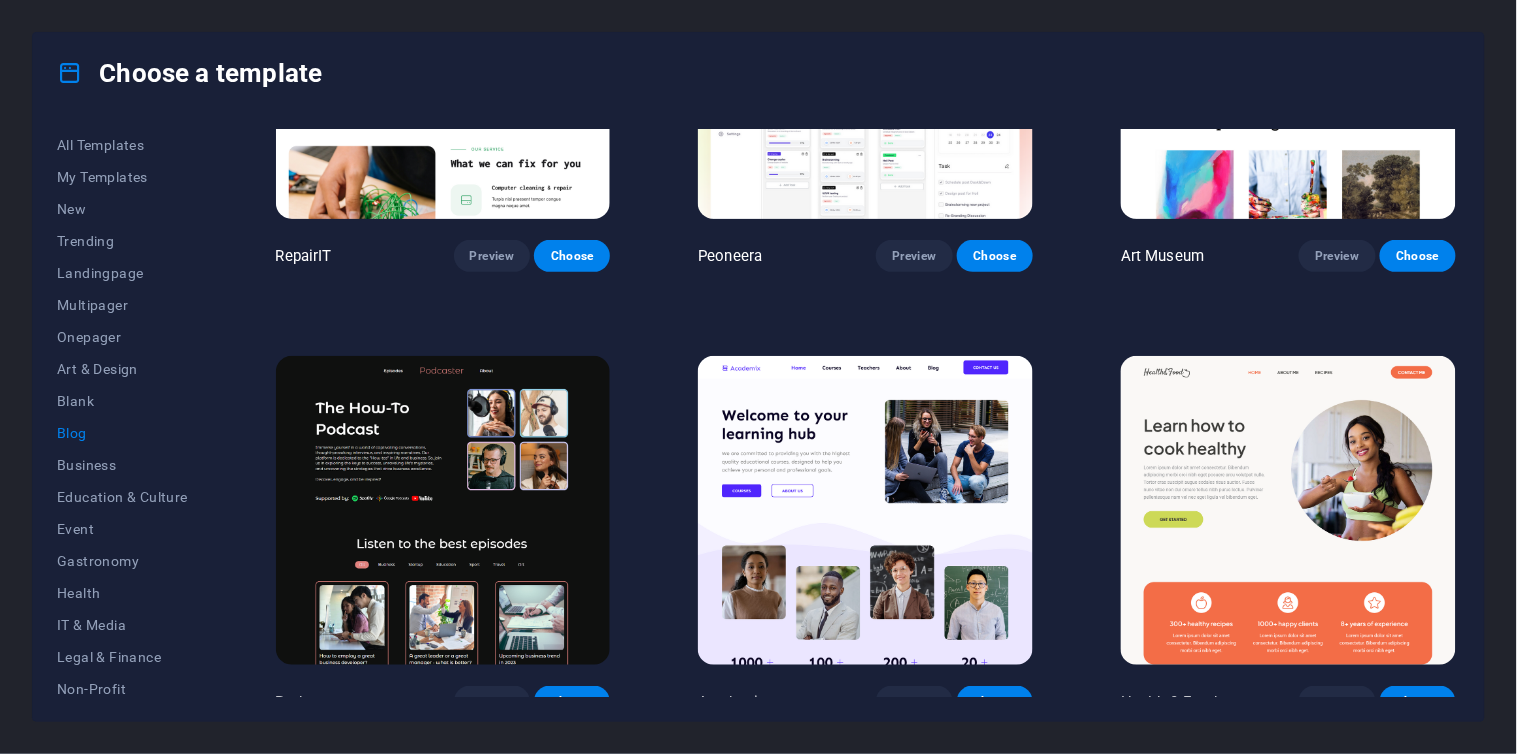 scroll, scrollTop: 333, scrollLeft: 0, axis: vertical 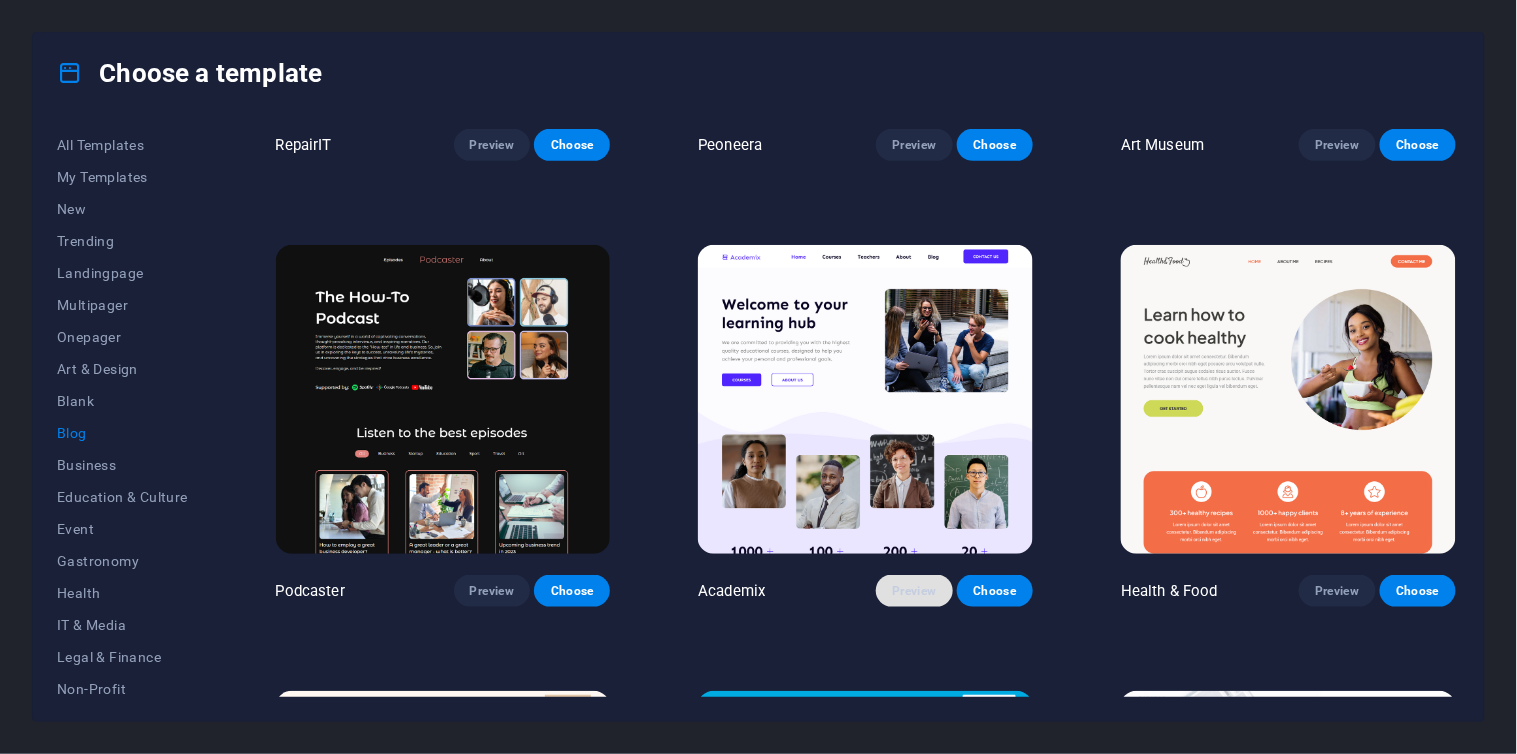 click on "Preview" at bounding box center (914, 591) 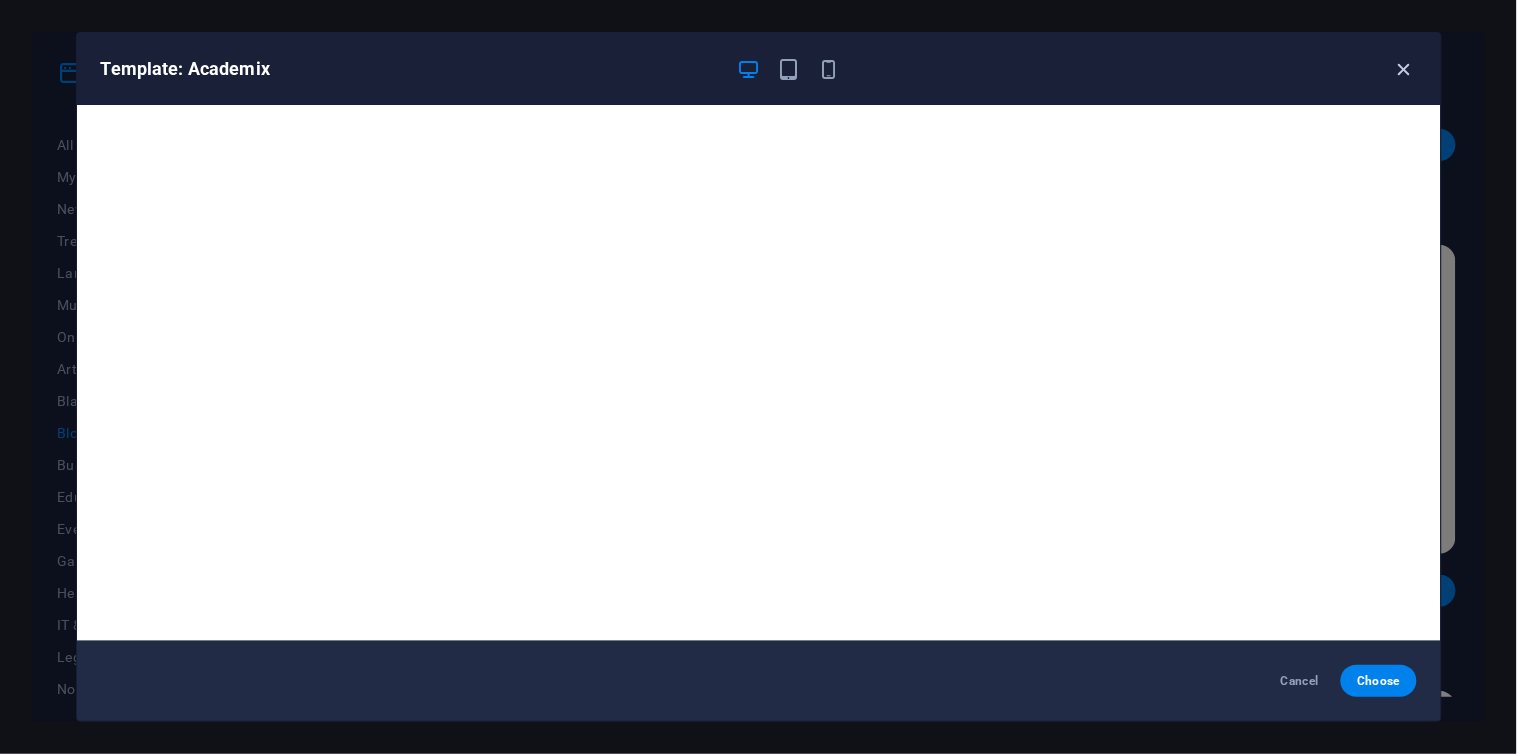 click at bounding box center (1404, 69) 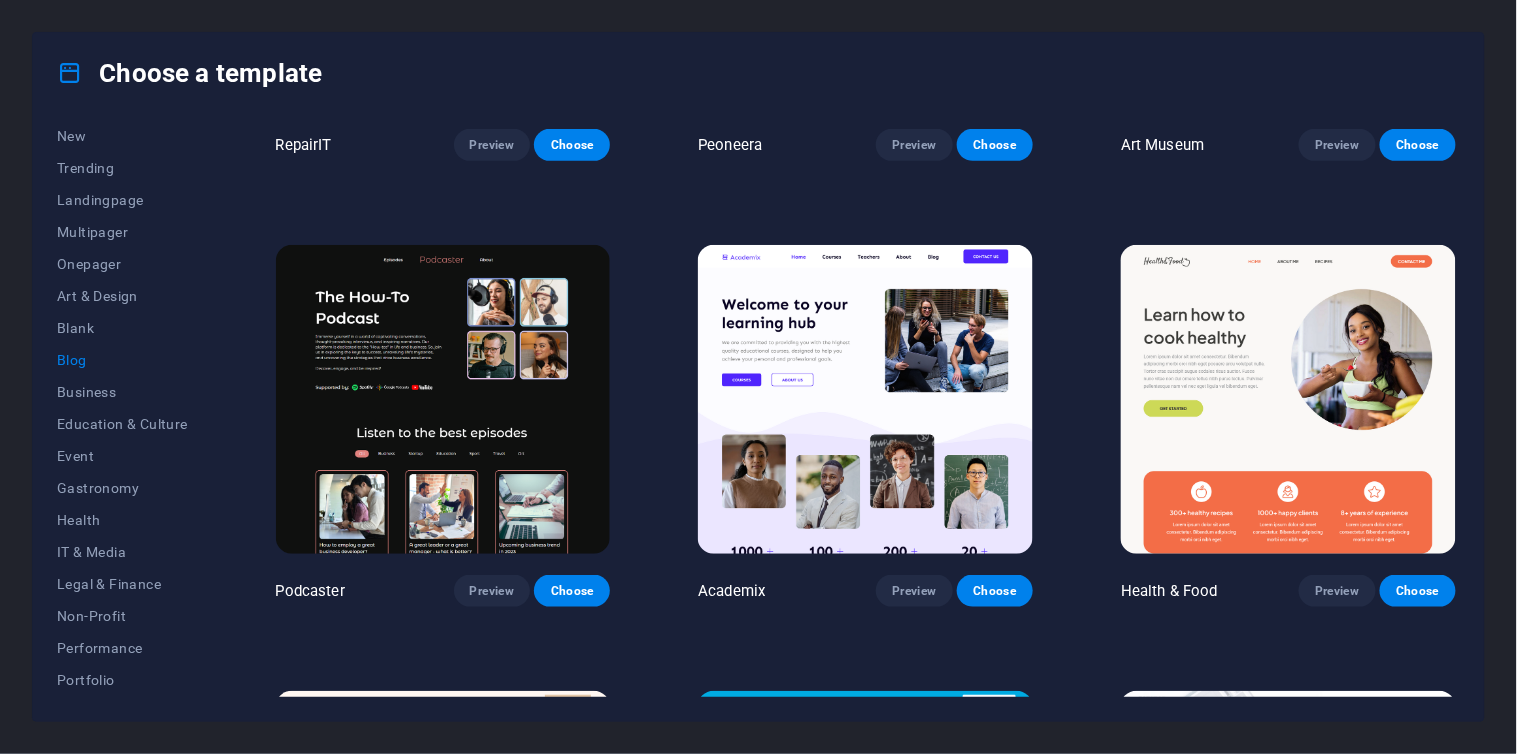 scroll, scrollTop: 111, scrollLeft: 0, axis: vertical 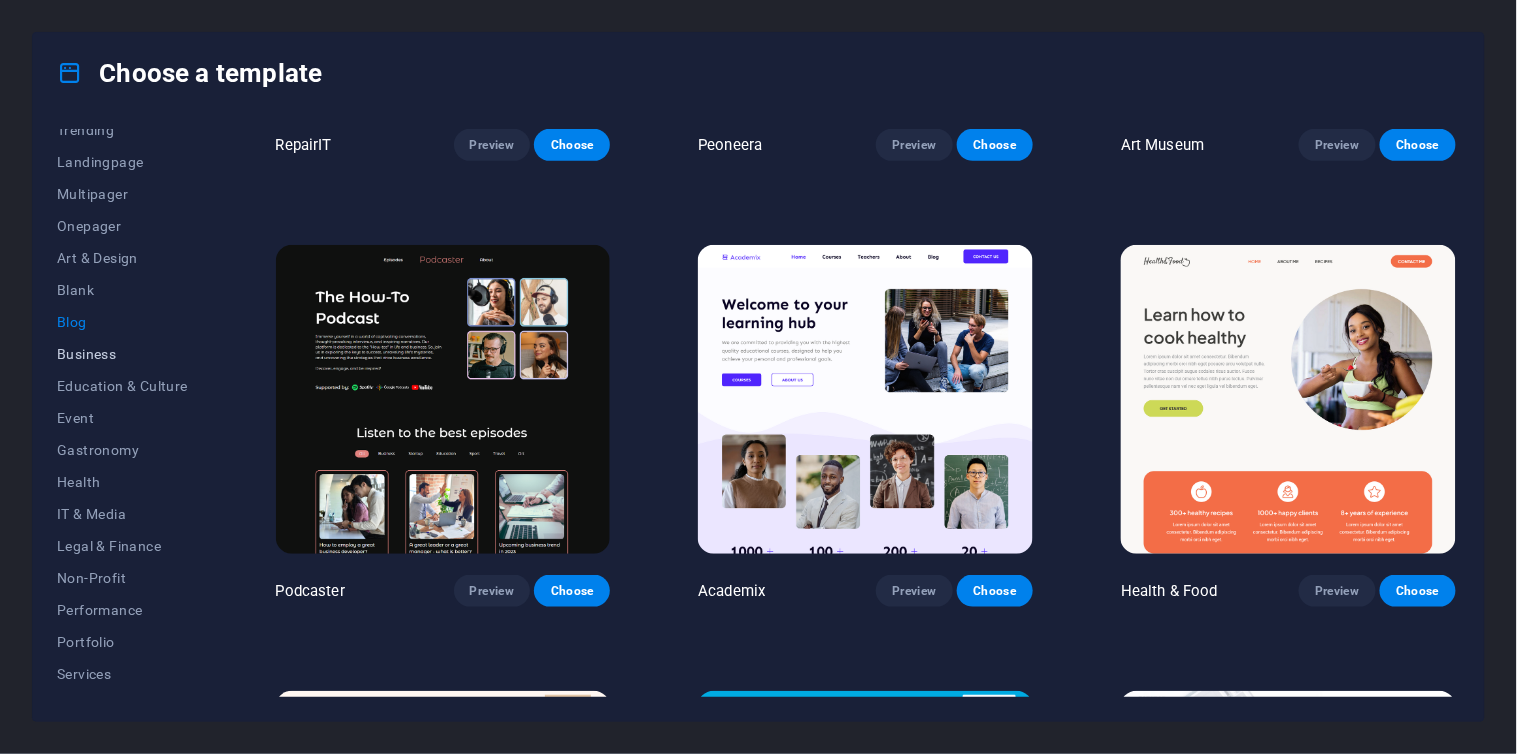 click on "Business" at bounding box center (122, 354) 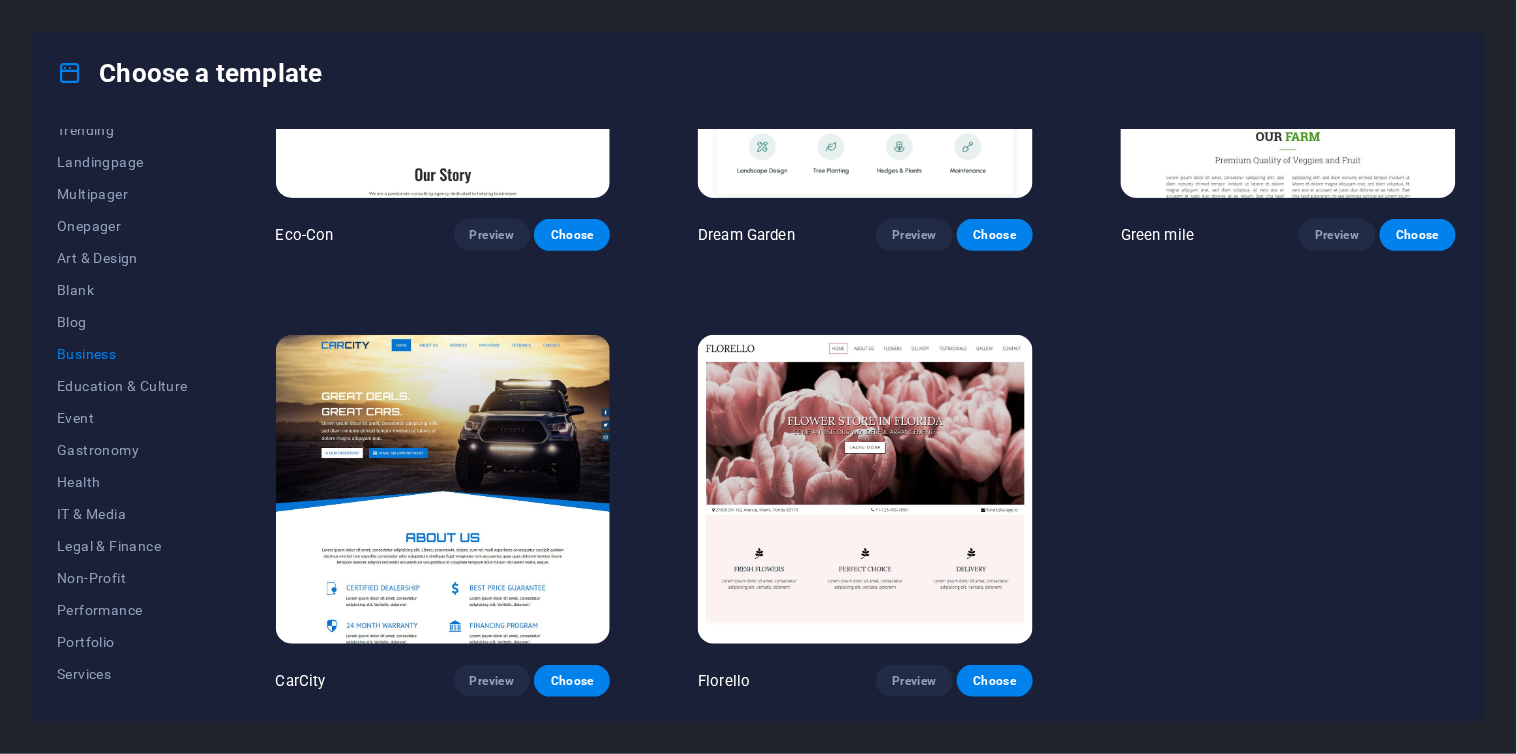 scroll, scrollTop: 238, scrollLeft: 0, axis: vertical 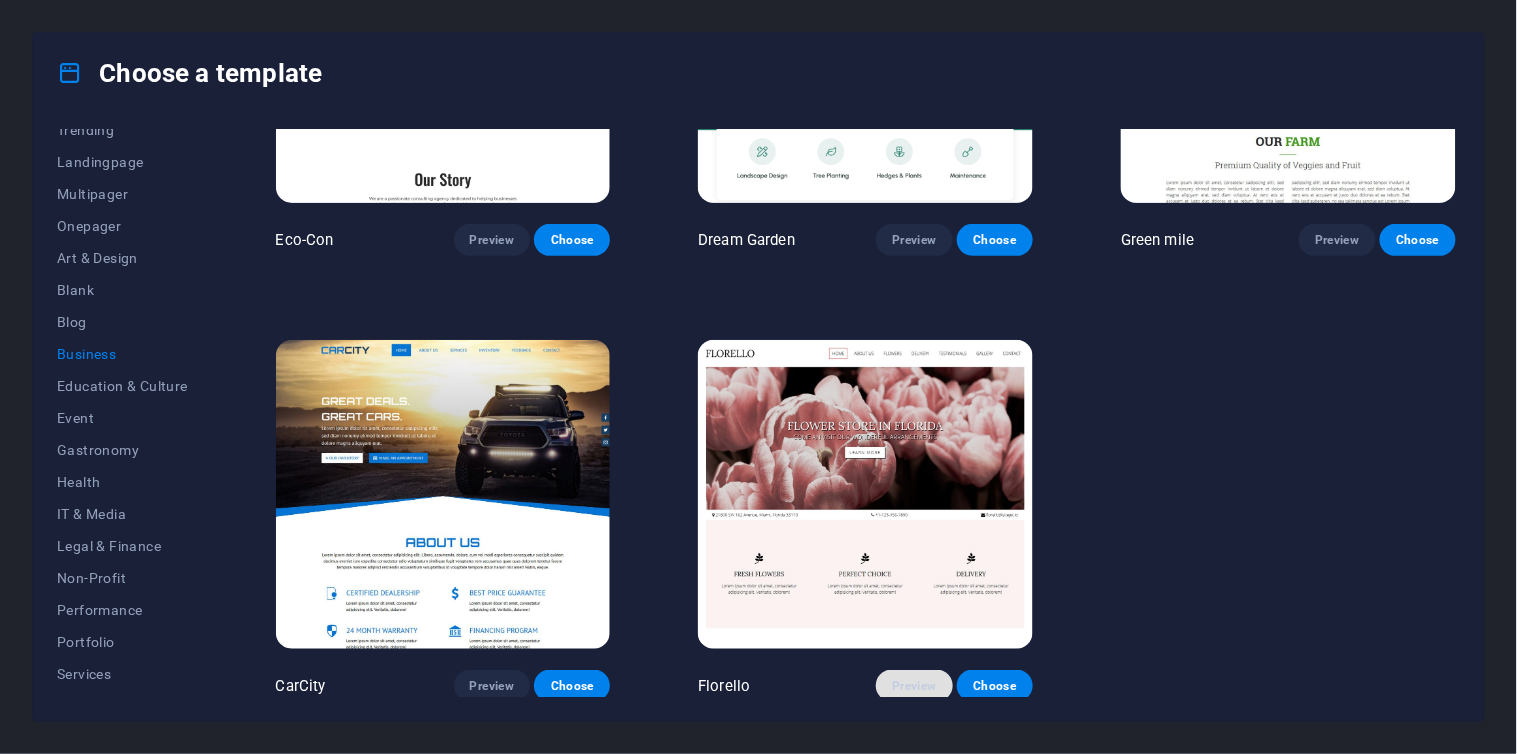 click on "Preview" at bounding box center (914, 686) 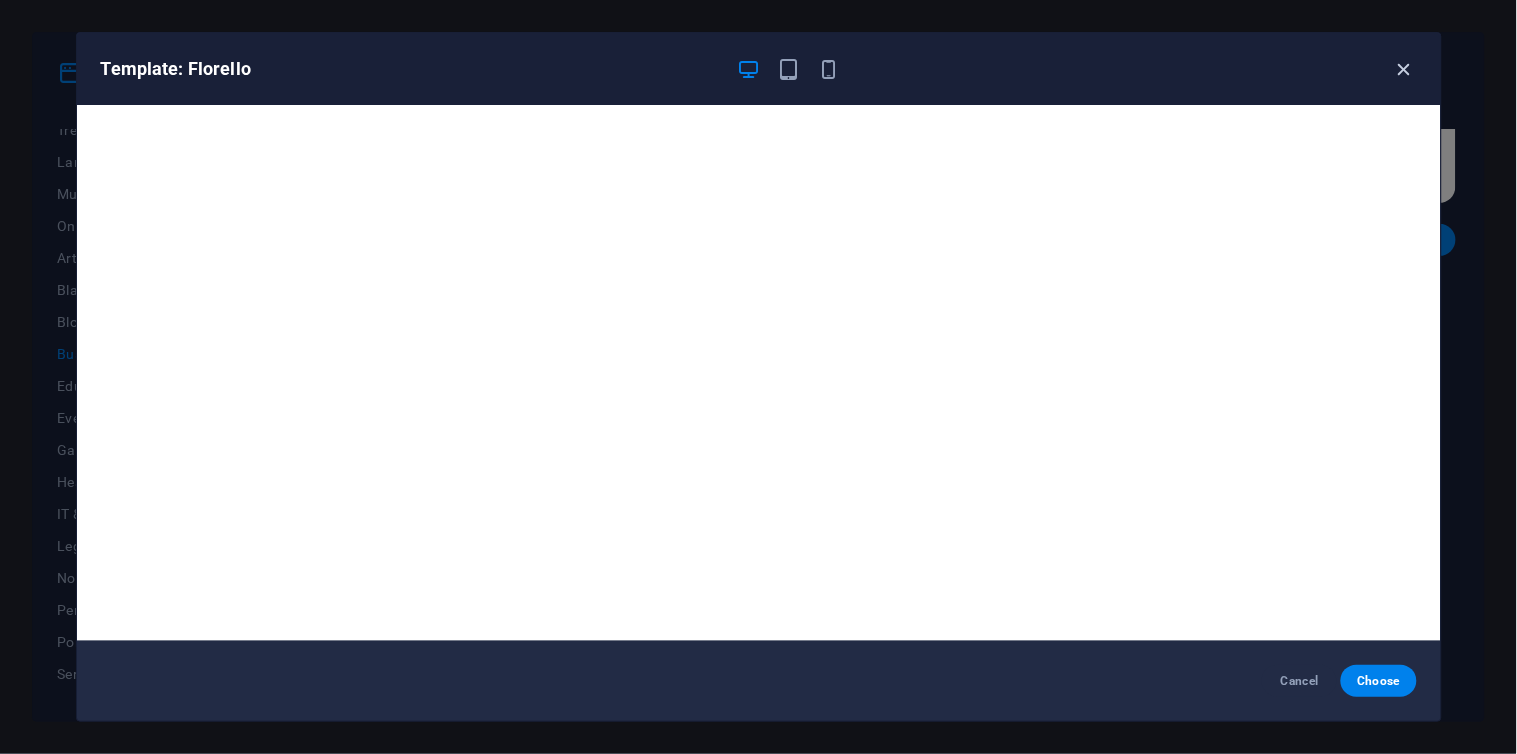 click at bounding box center (1404, 69) 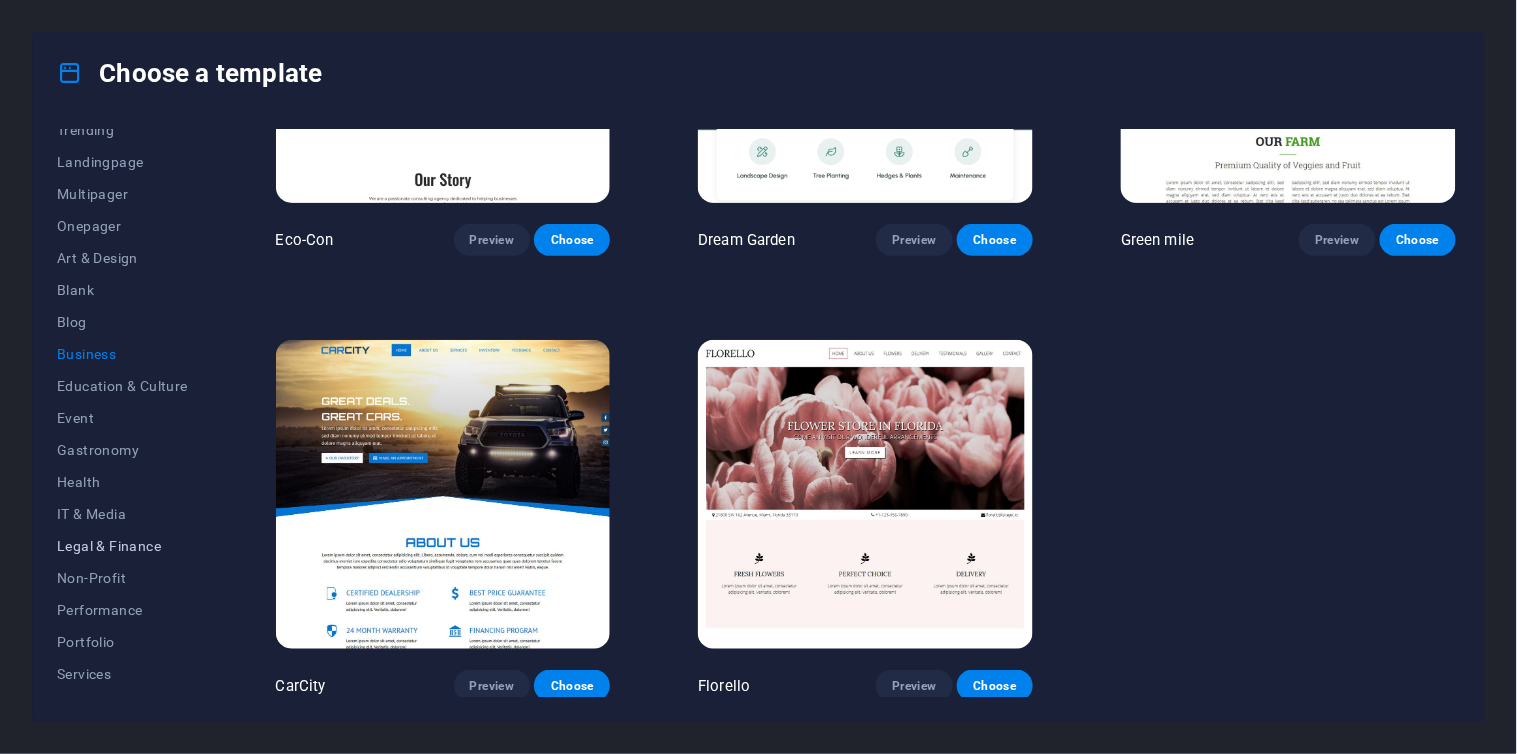 scroll, scrollTop: 231, scrollLeft: 0, axis: vertical 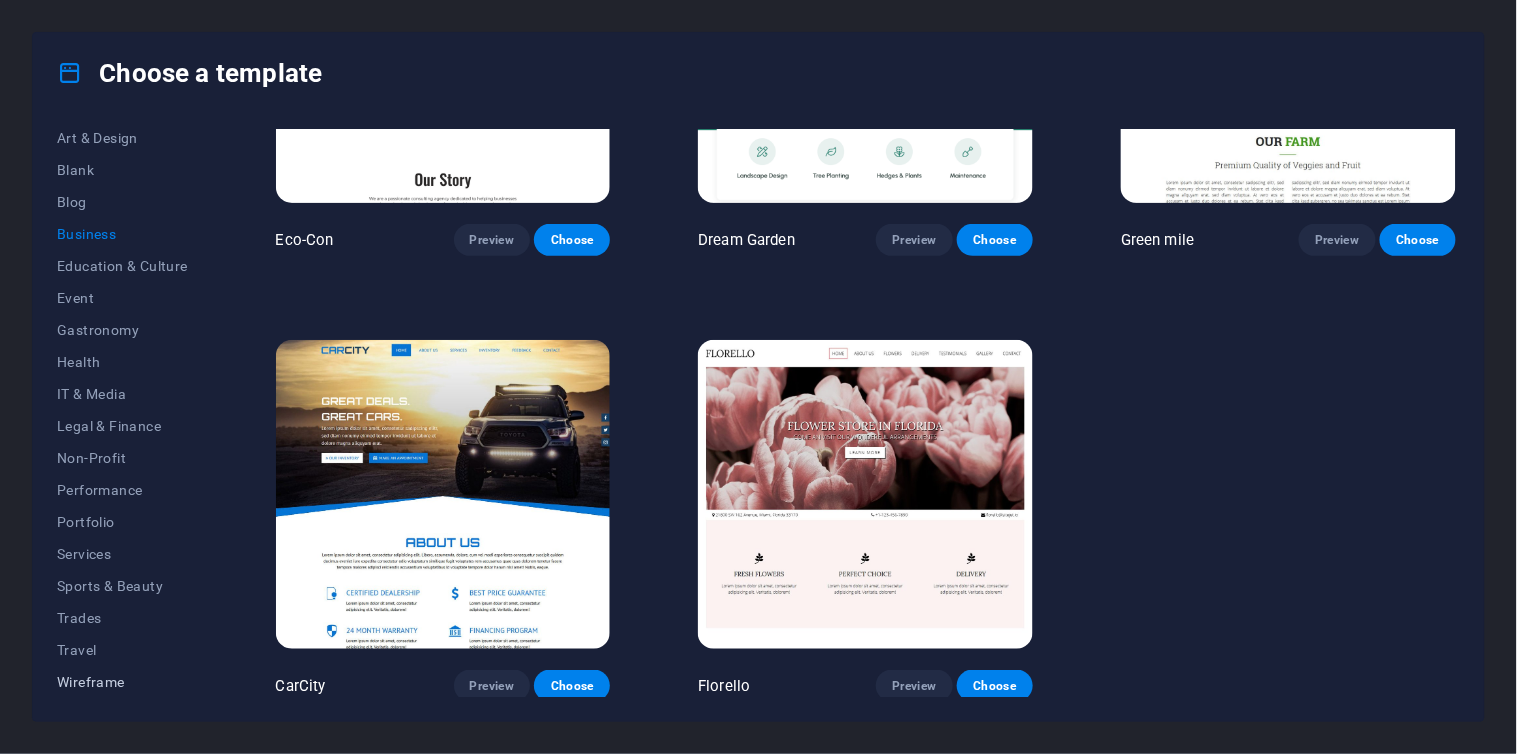 click on "Wireframe" at bounding box center (122, 682) 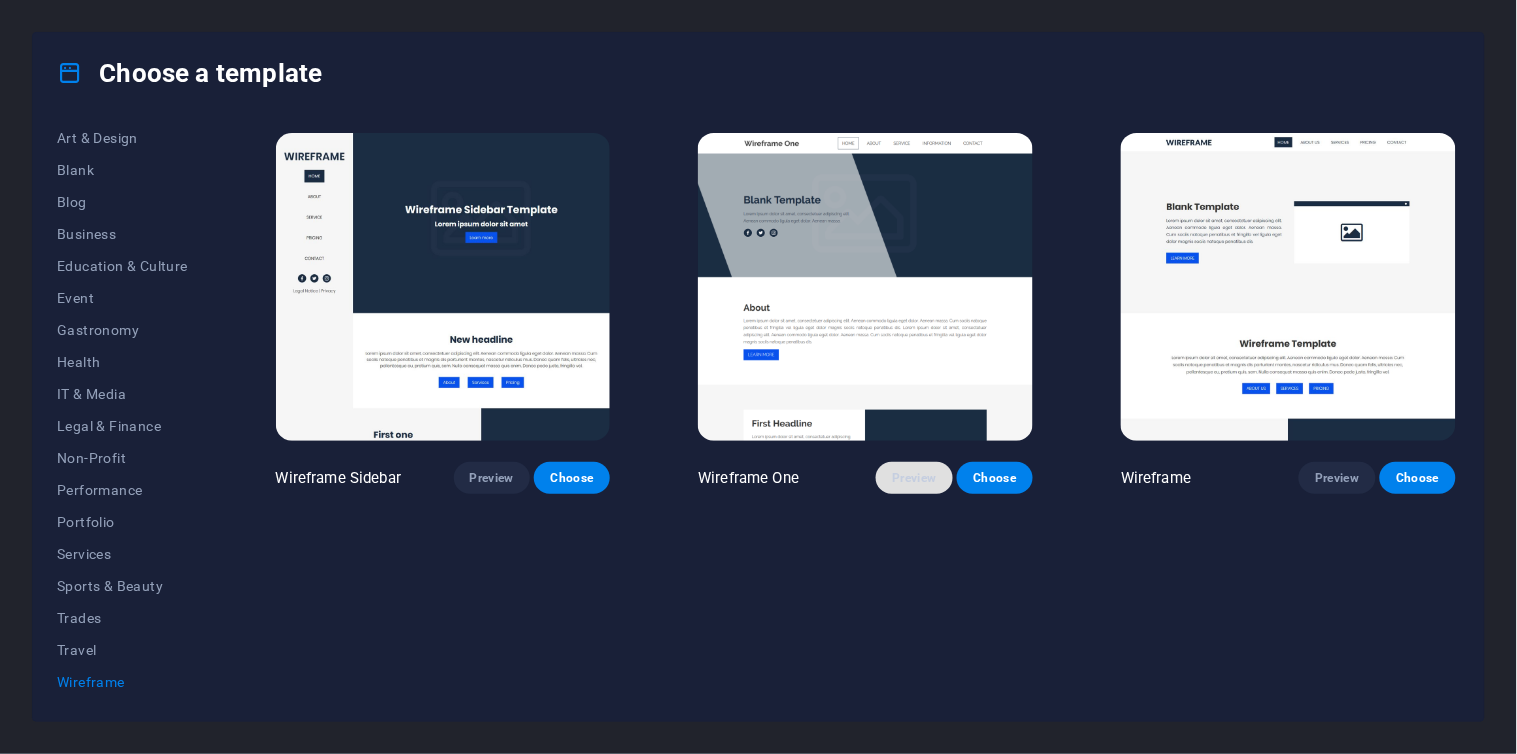 click on "Preview" at bounding box center [914, 478] 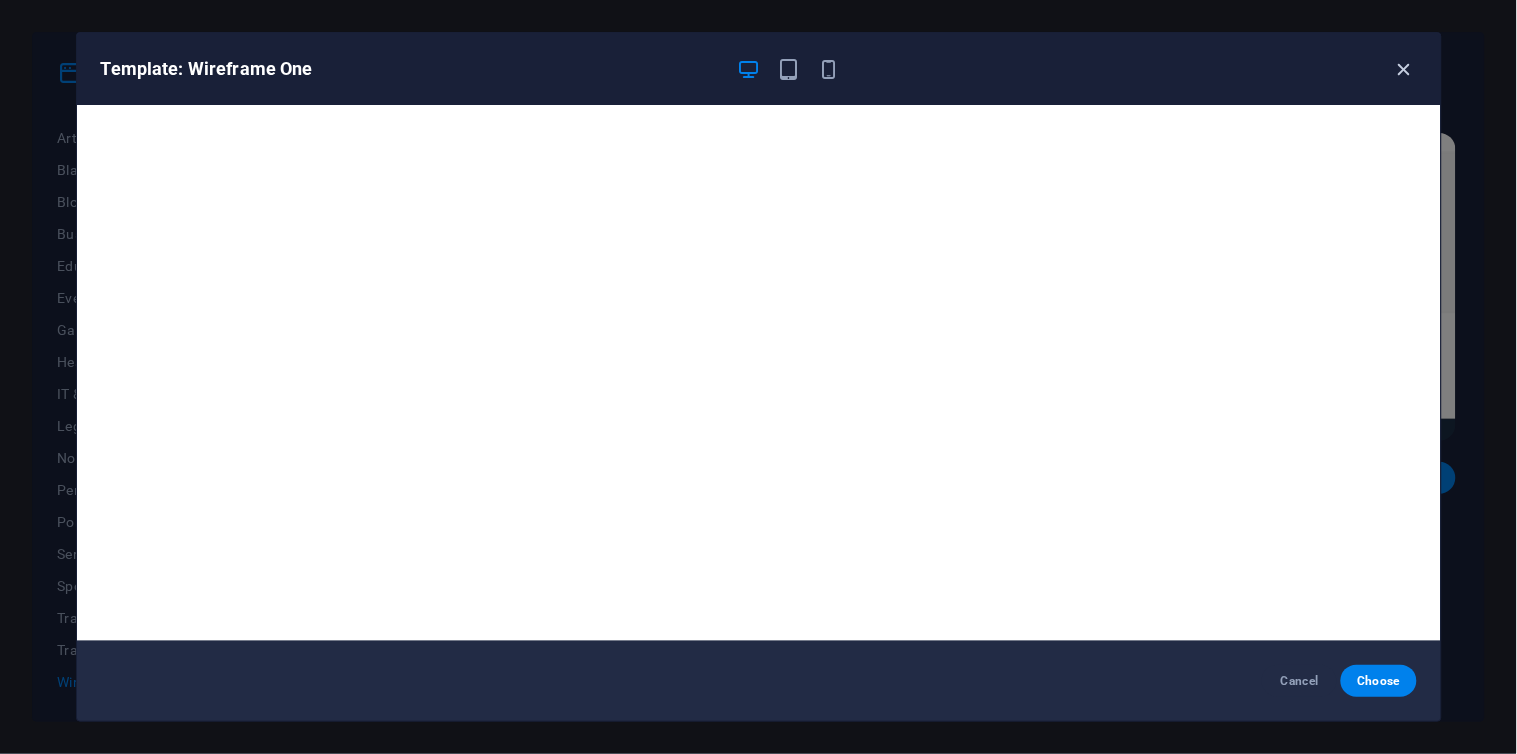 click at bounding box center [1404, 69] 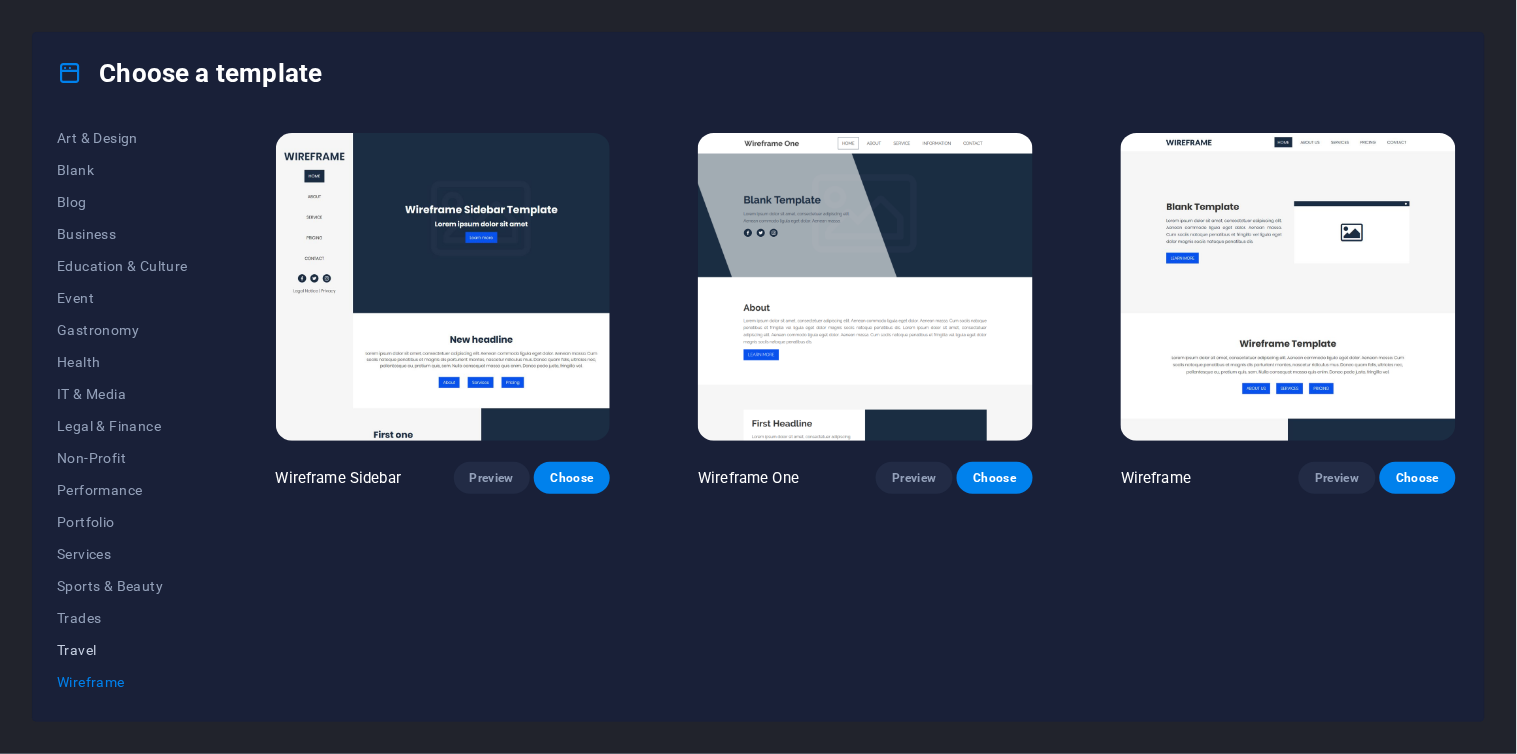 click on "Travel" at bounding box center [122, 650] 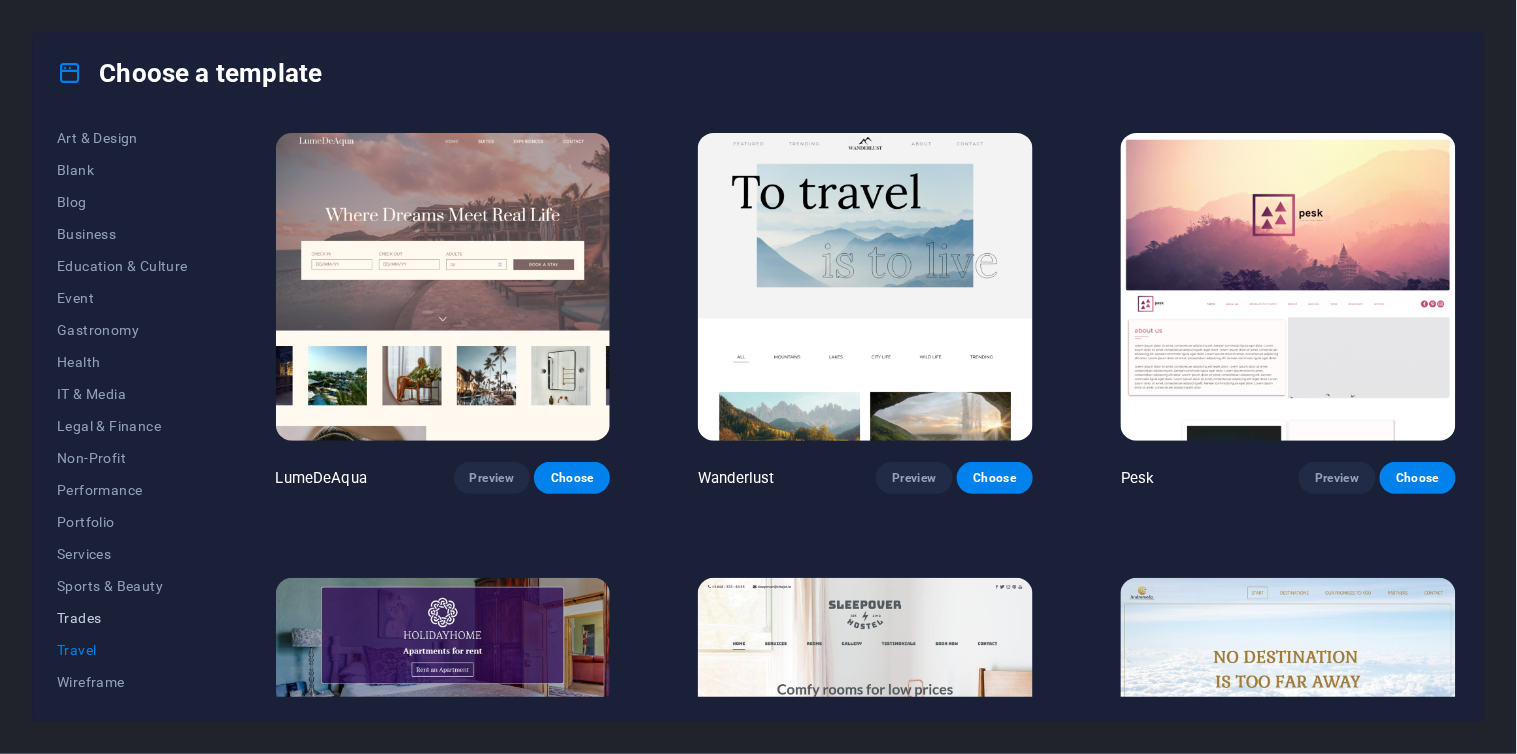 click on "Trades" at bounding box center (122, 618) 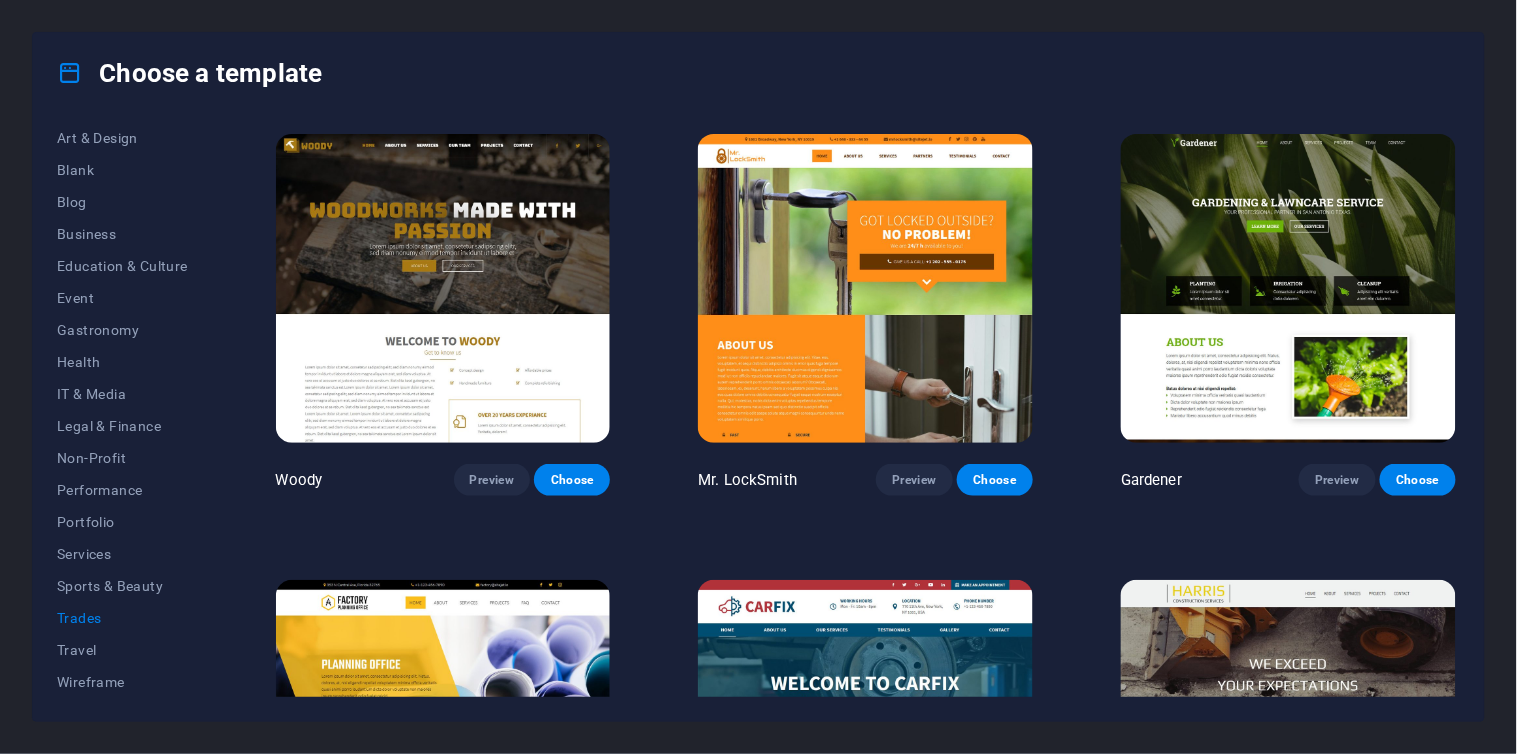 scroll, scrollTop: 682, scrollLeft: 0, axis: vertical 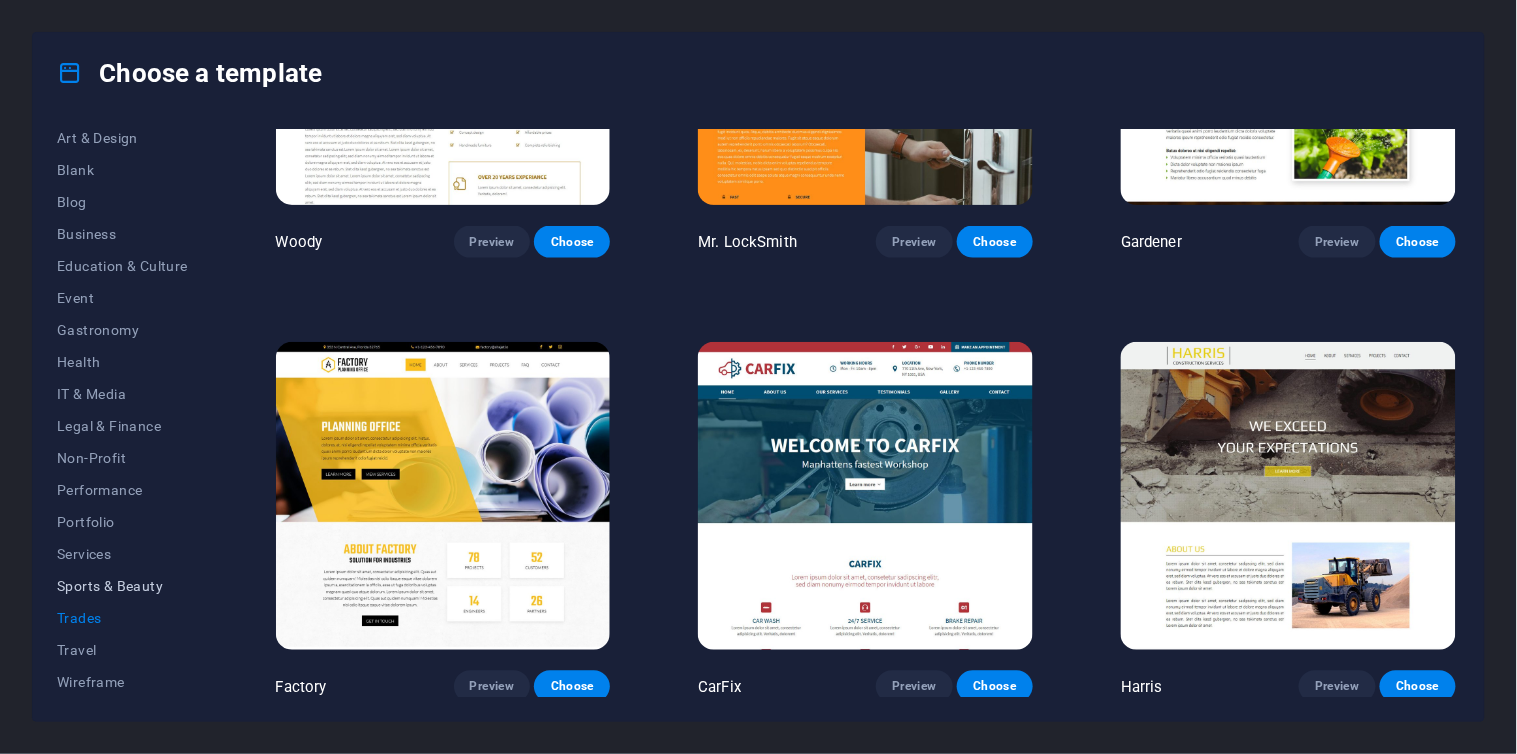 click on "Sports & Beauty" at bounding box center [122, 586] 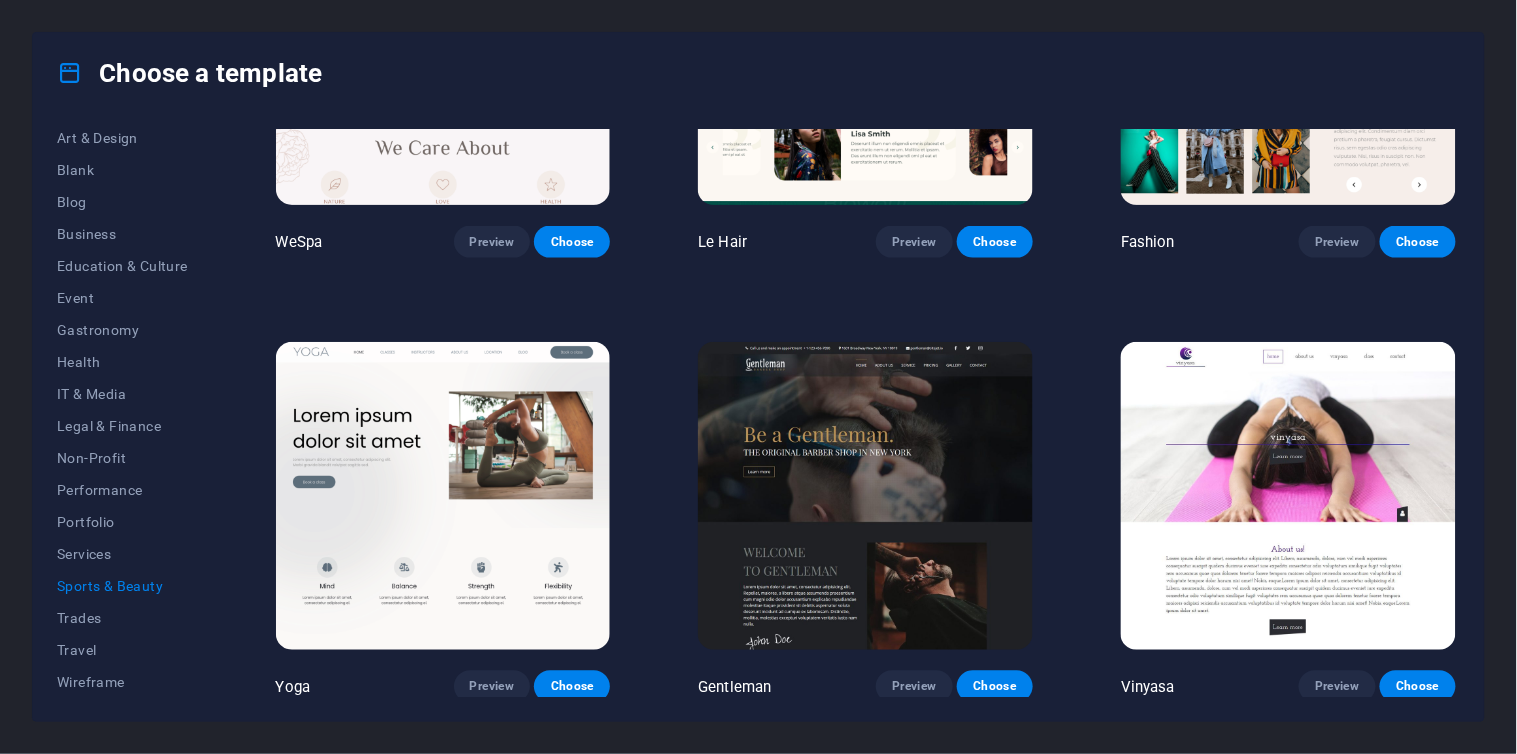 scroll, scrollTop: 682, scrollLeft: 0, axis: vertical 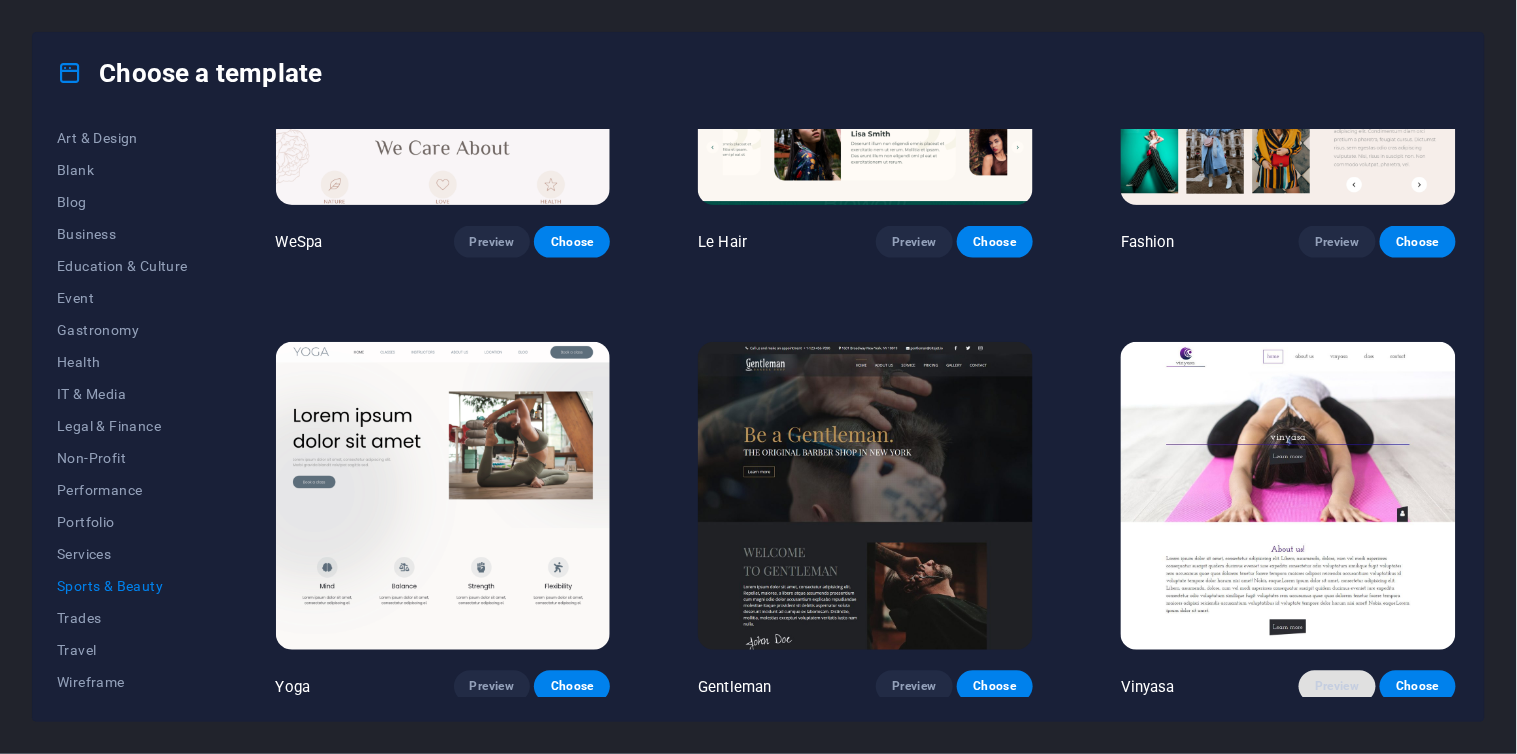 click on "Preview" at bounding box center (1337, 687) 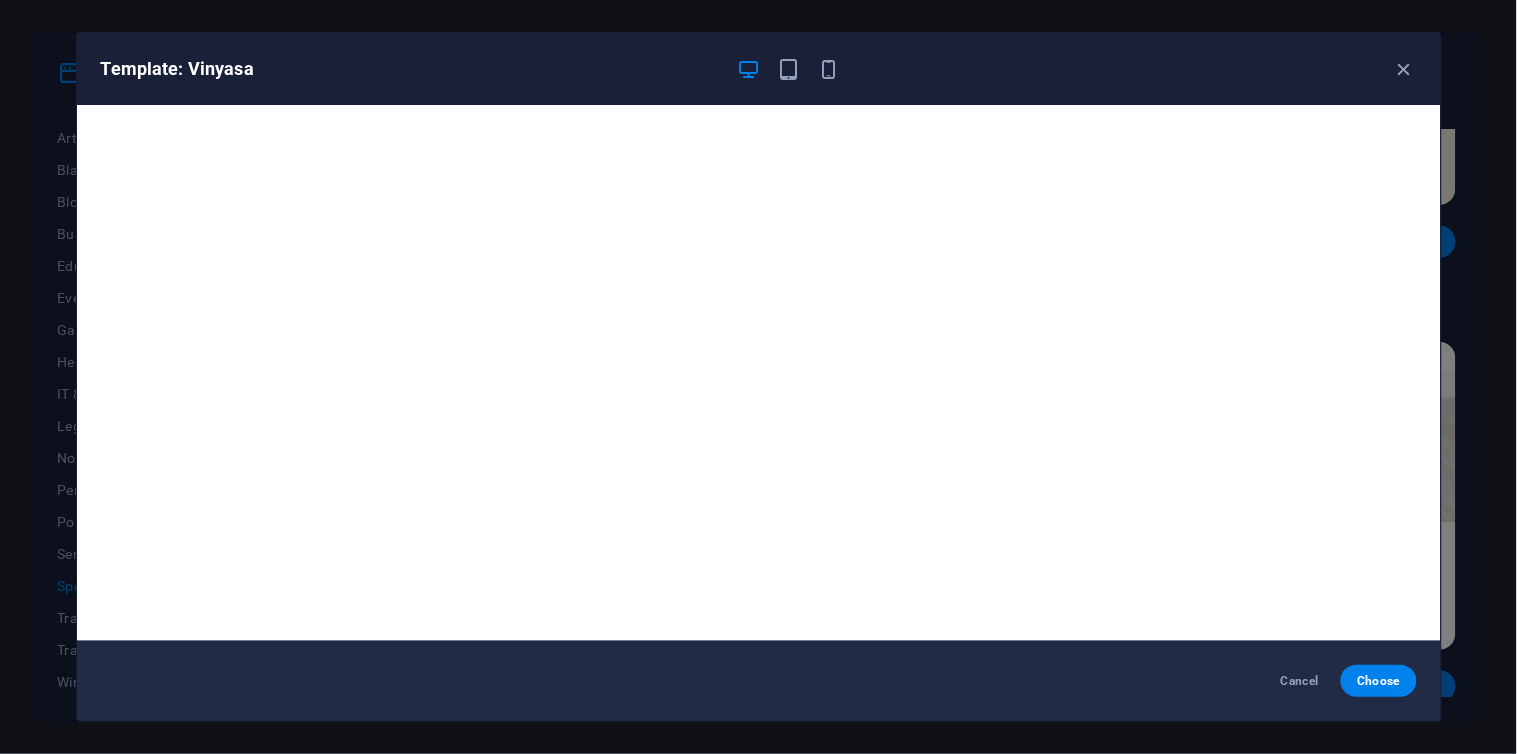 scroll, scrollTop: 4, scrollLeft: 0, axis: vertical 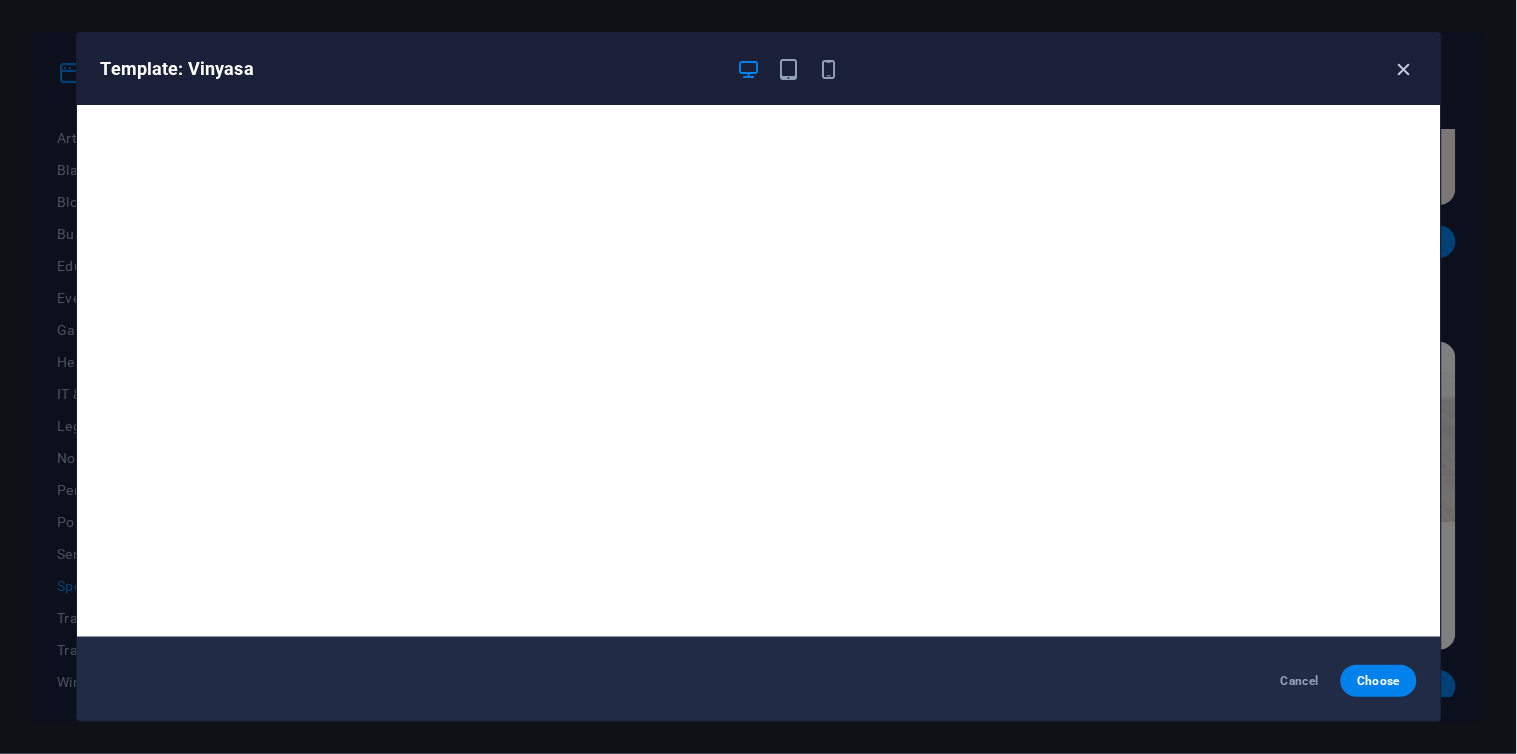 click at bounding box center (1404, 69) 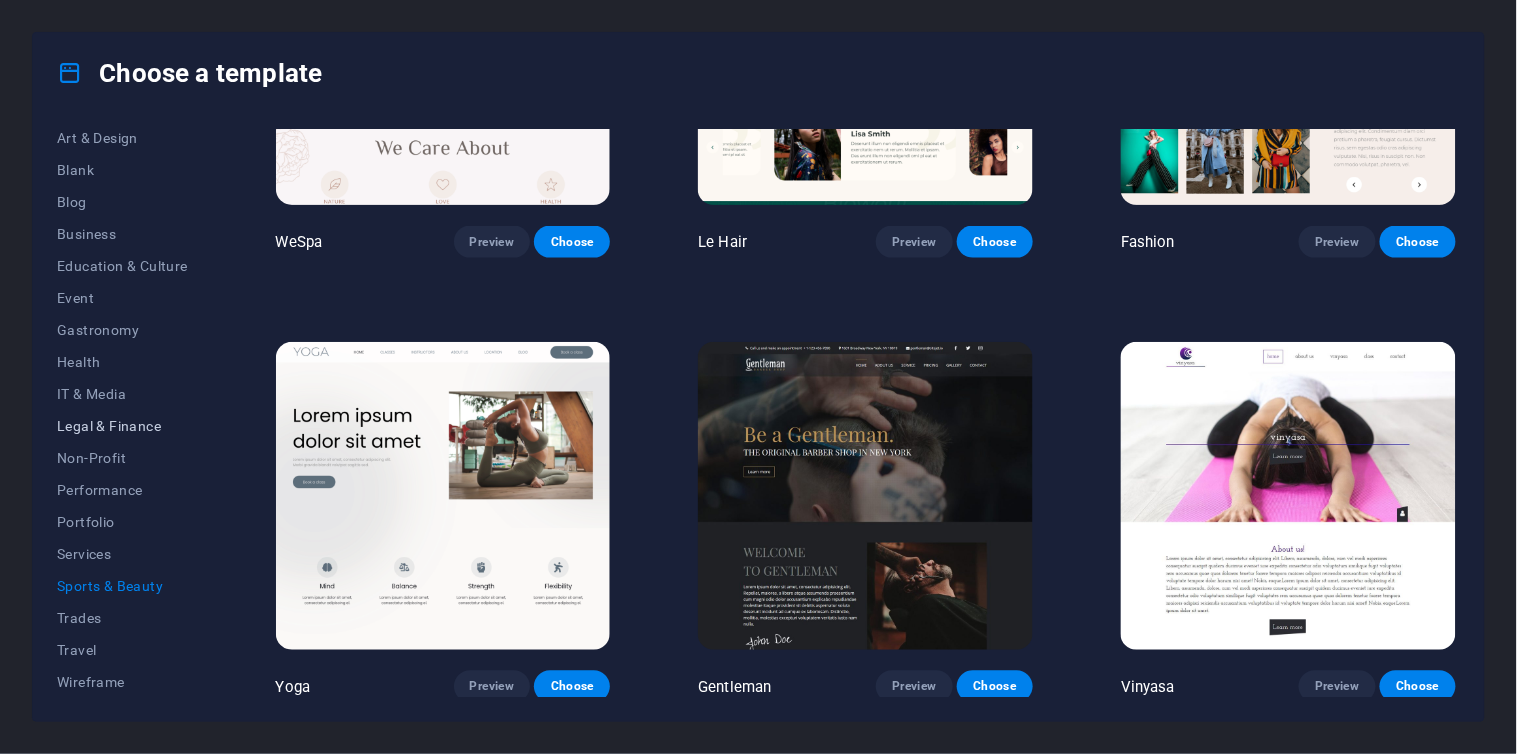 click on "Legal & Finance" at bounding box center [122, 426] 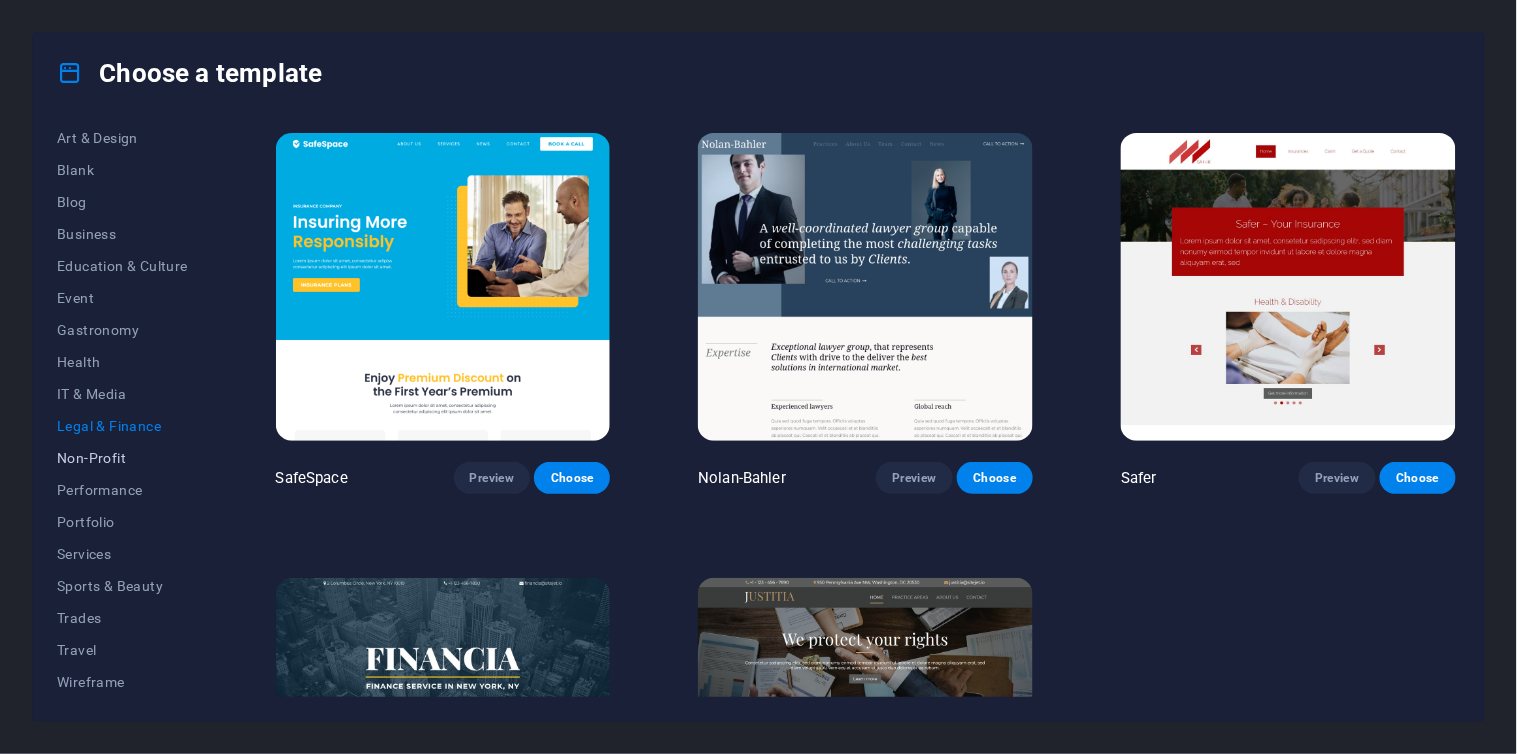 click on "Non-Profit" at bounding box center [122, 458] 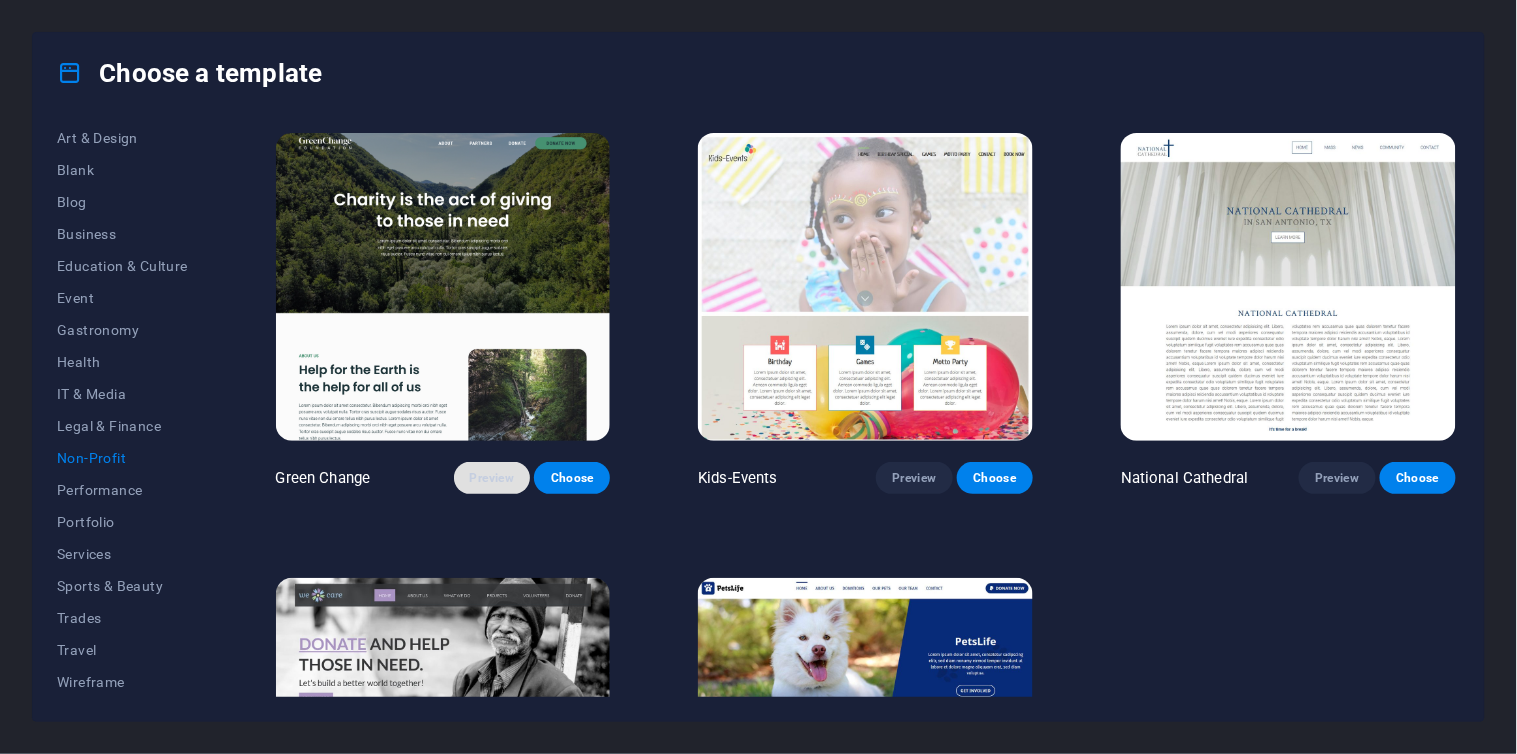 click on "Preview" at bounding box center (492, 478) 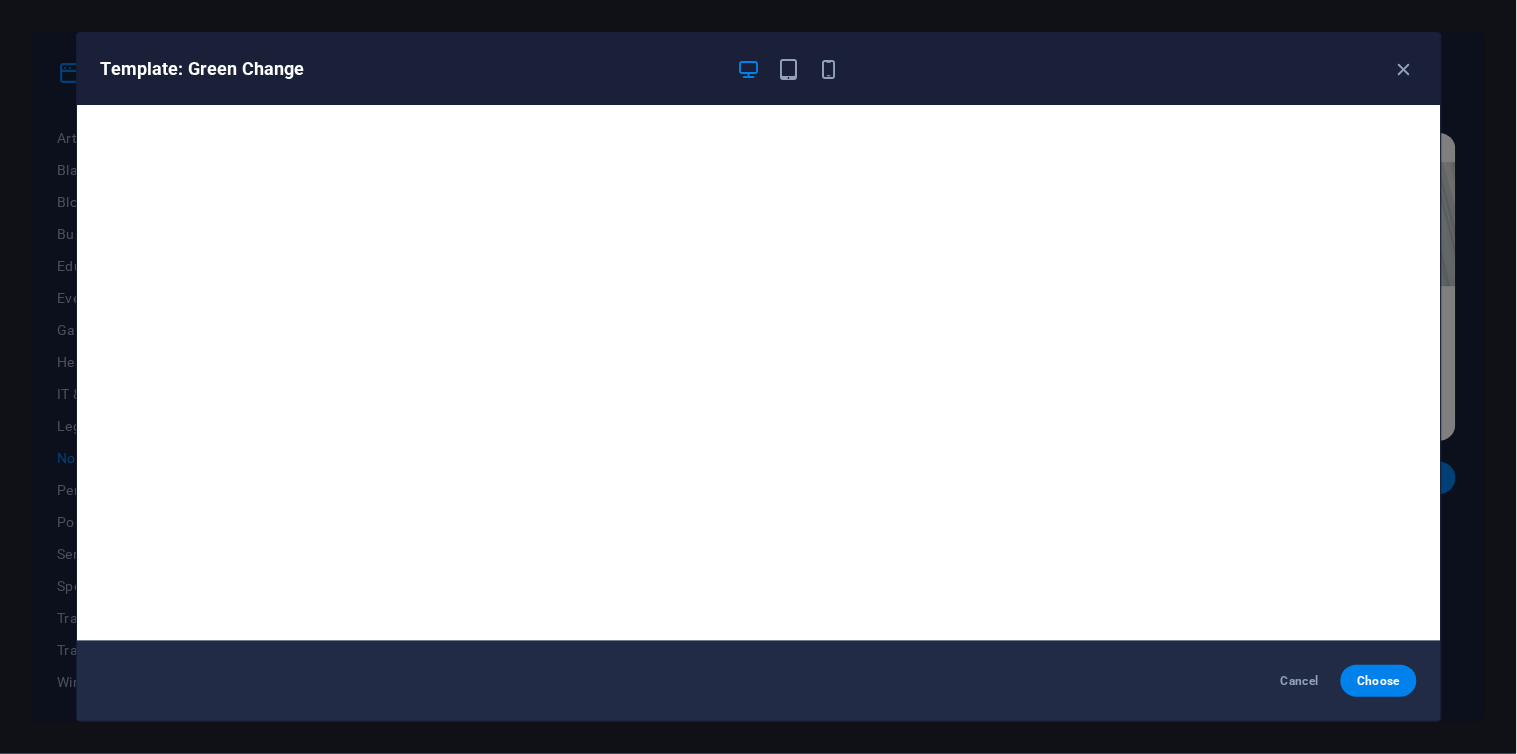 scroll, scrollTop: 4, scrollLeft: 0, axis: vertical 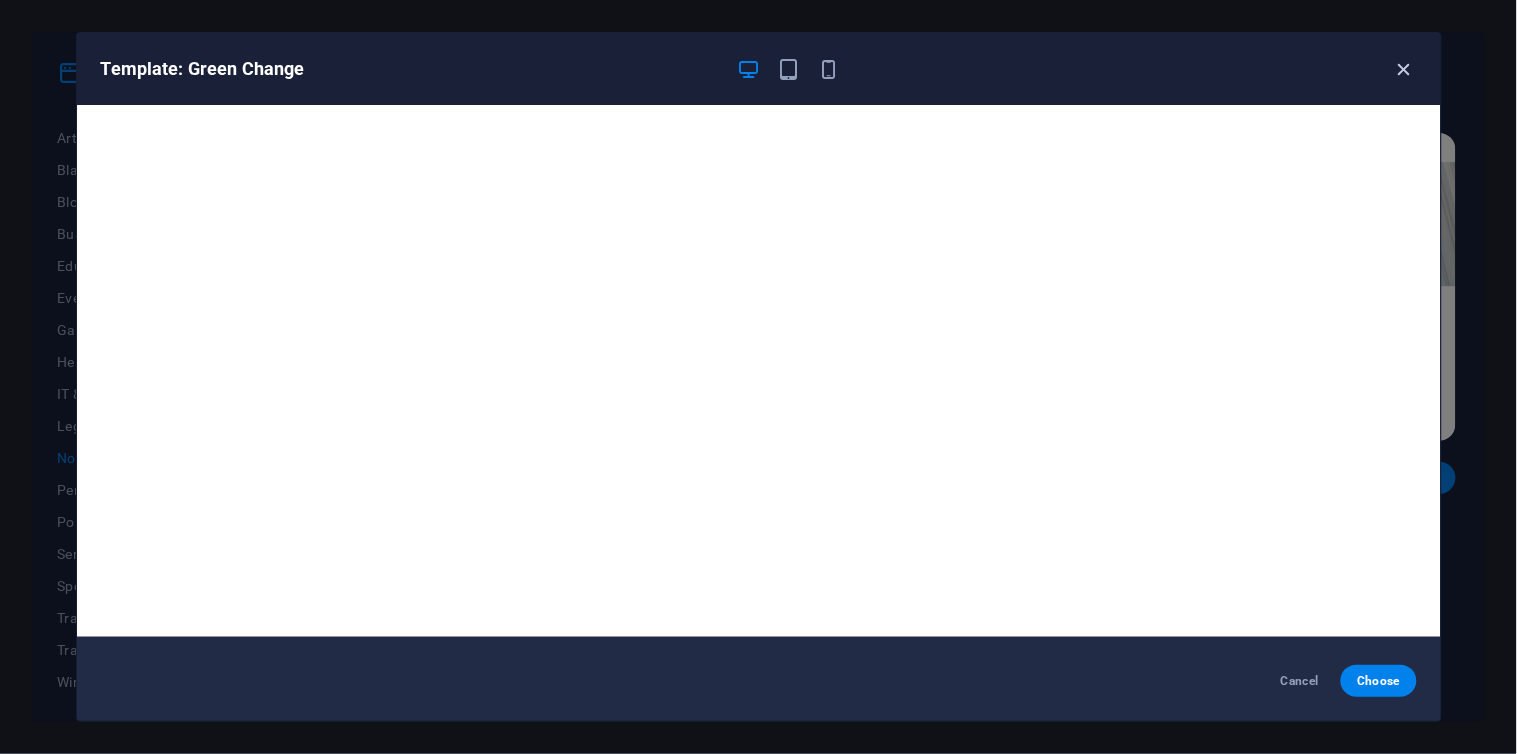 click at bounding box center (1404, 69) 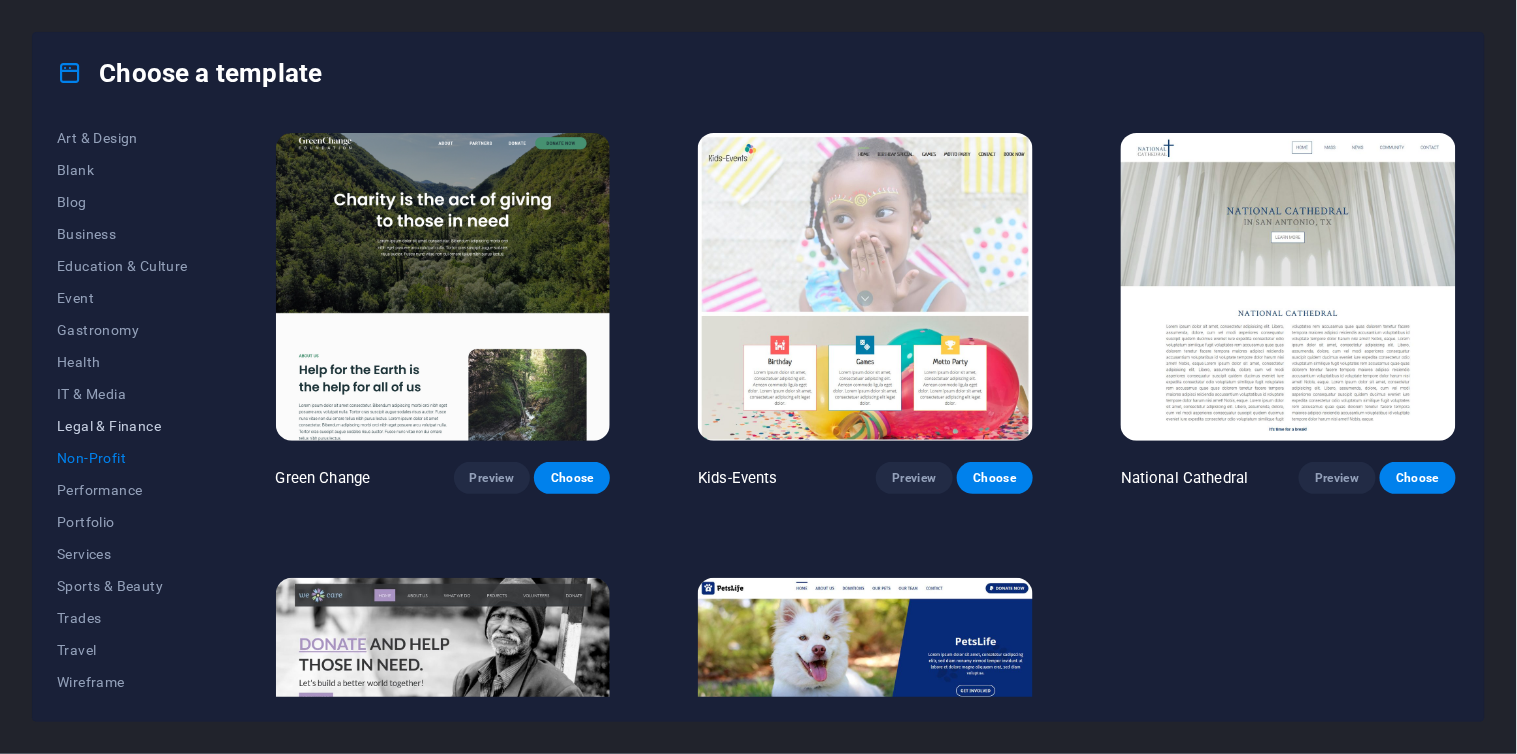 click on "Legal & Finance" at bounding box center [122, 426] 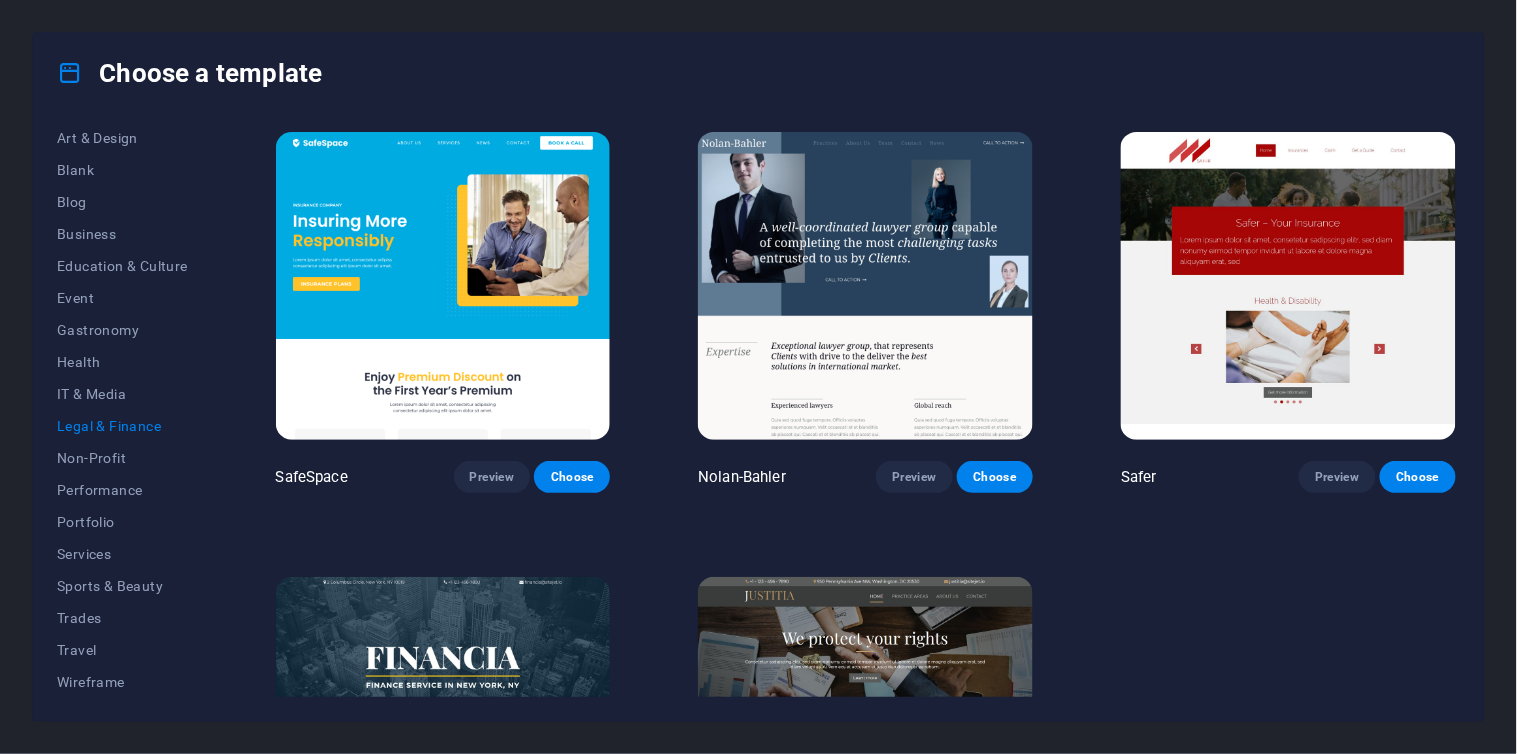 scroll, scrollTop: 0, scrollLeft: 0, axis: both 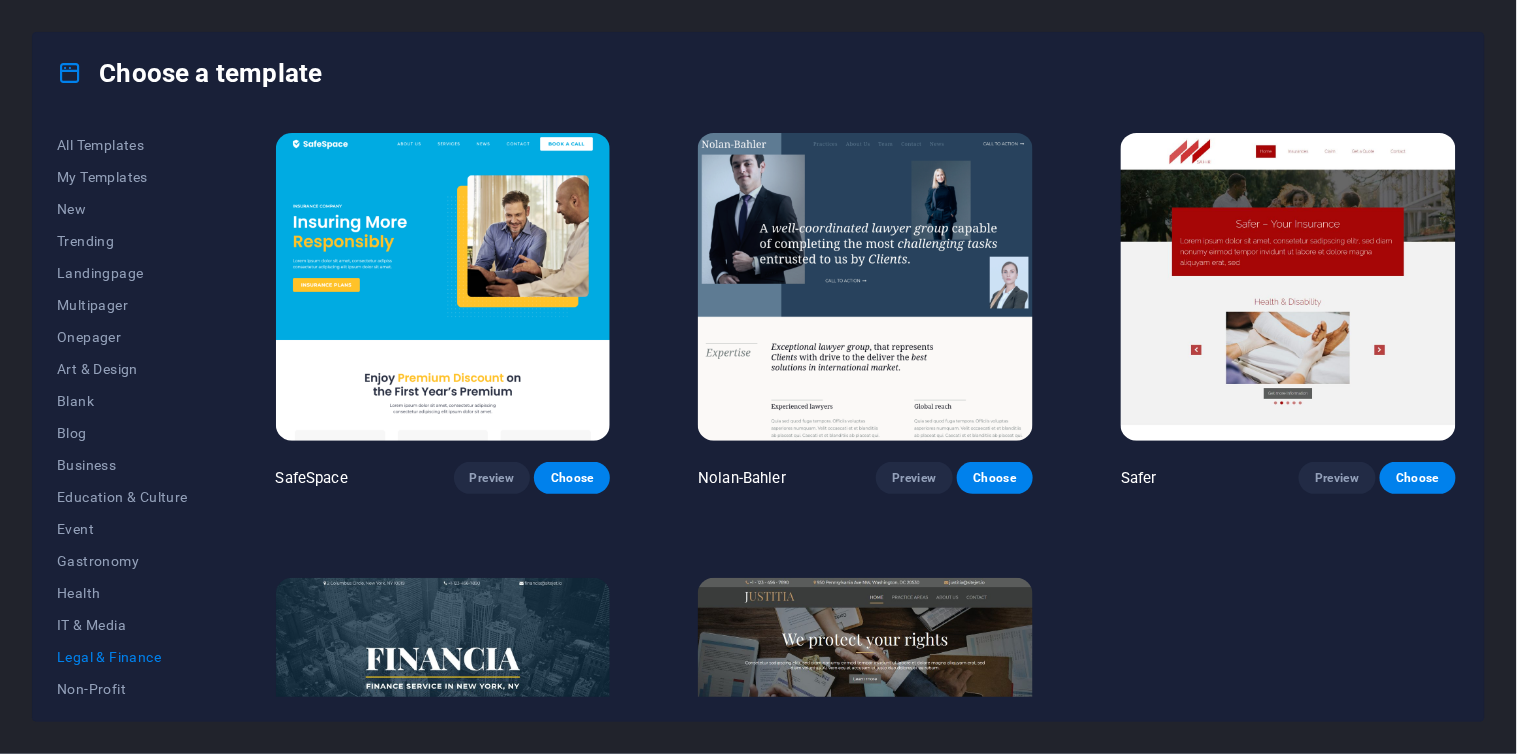 click at bounding box center [70, 73] 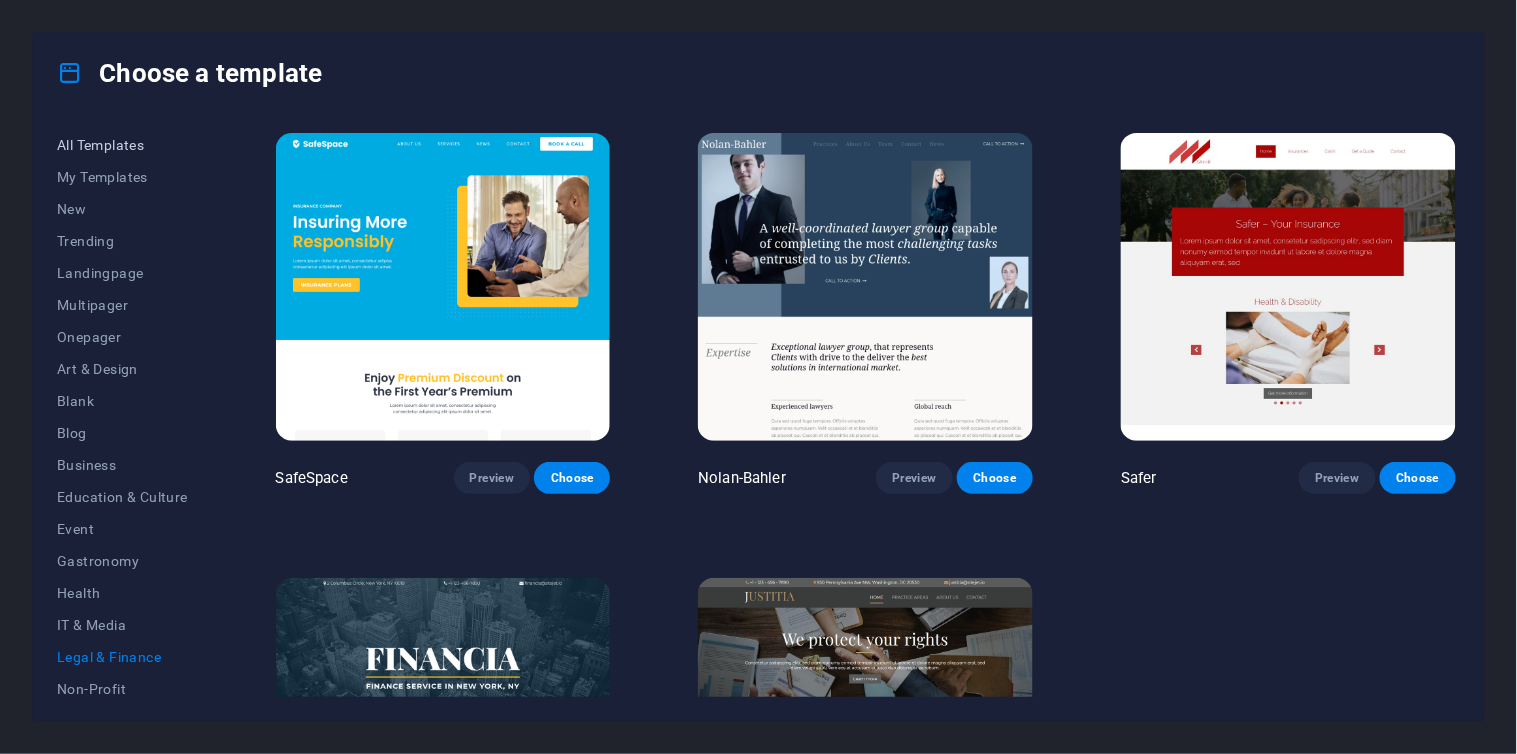click on "All Templates" at bounding box center [122, 145] 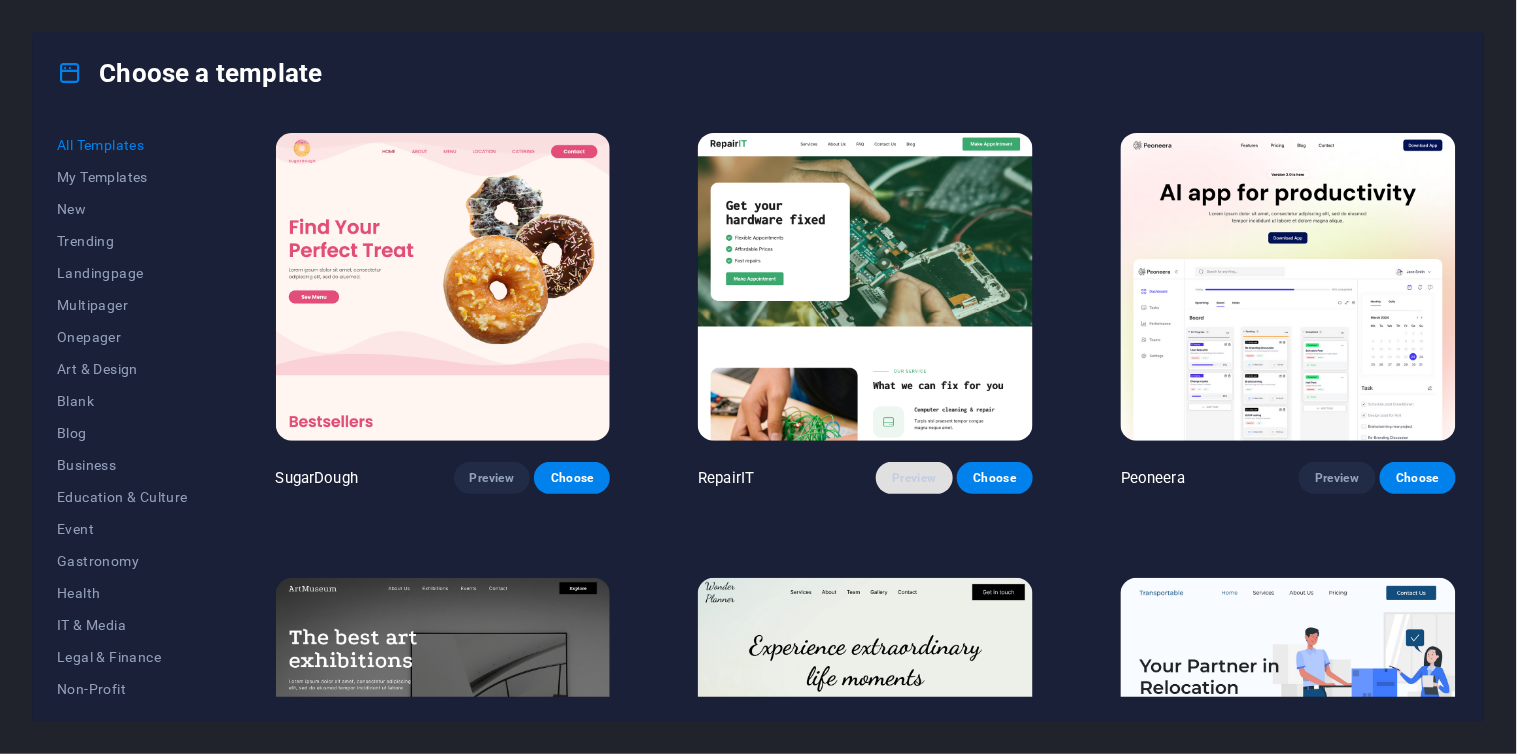 click on "Preview" at bounding box center (914, 478) 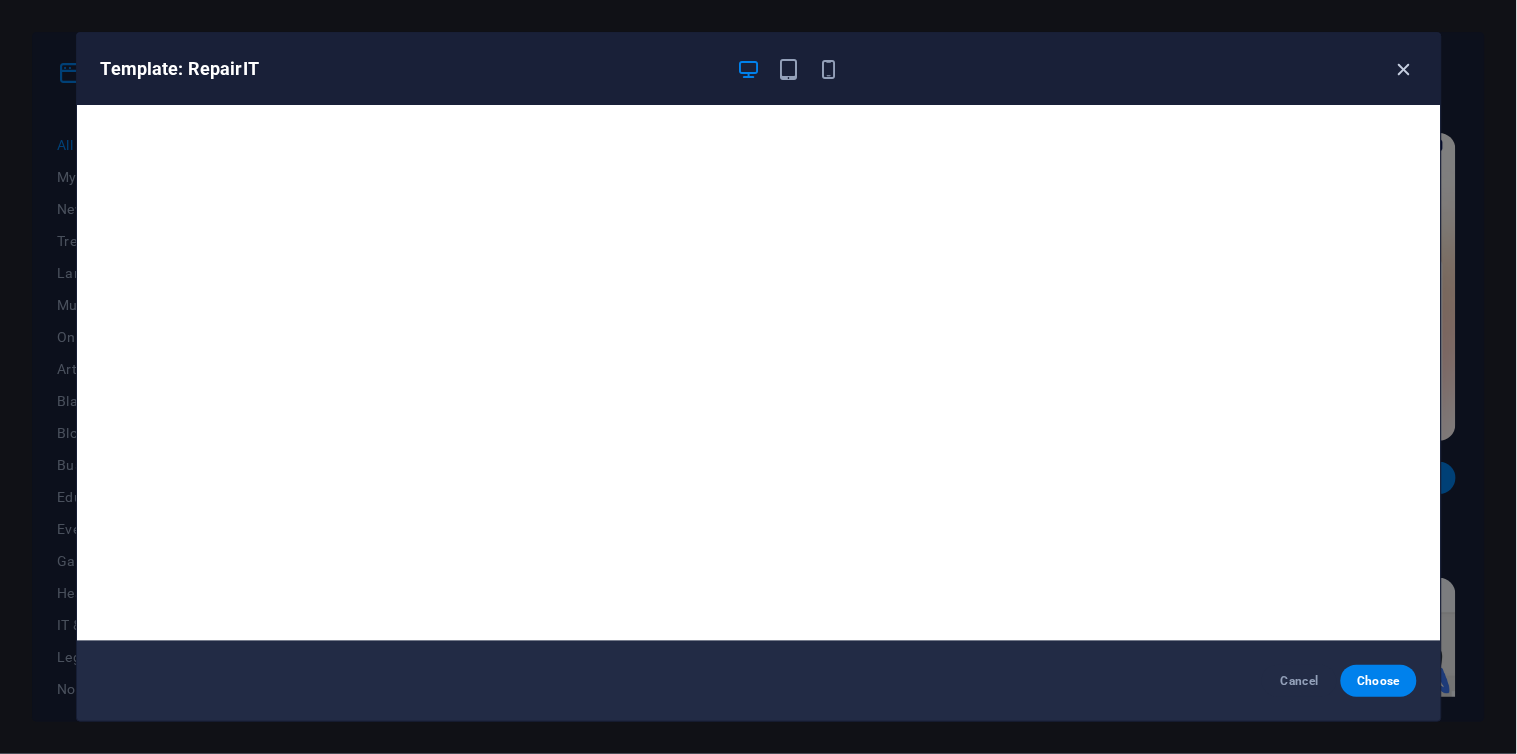 click at bounding box center [1404, 69] 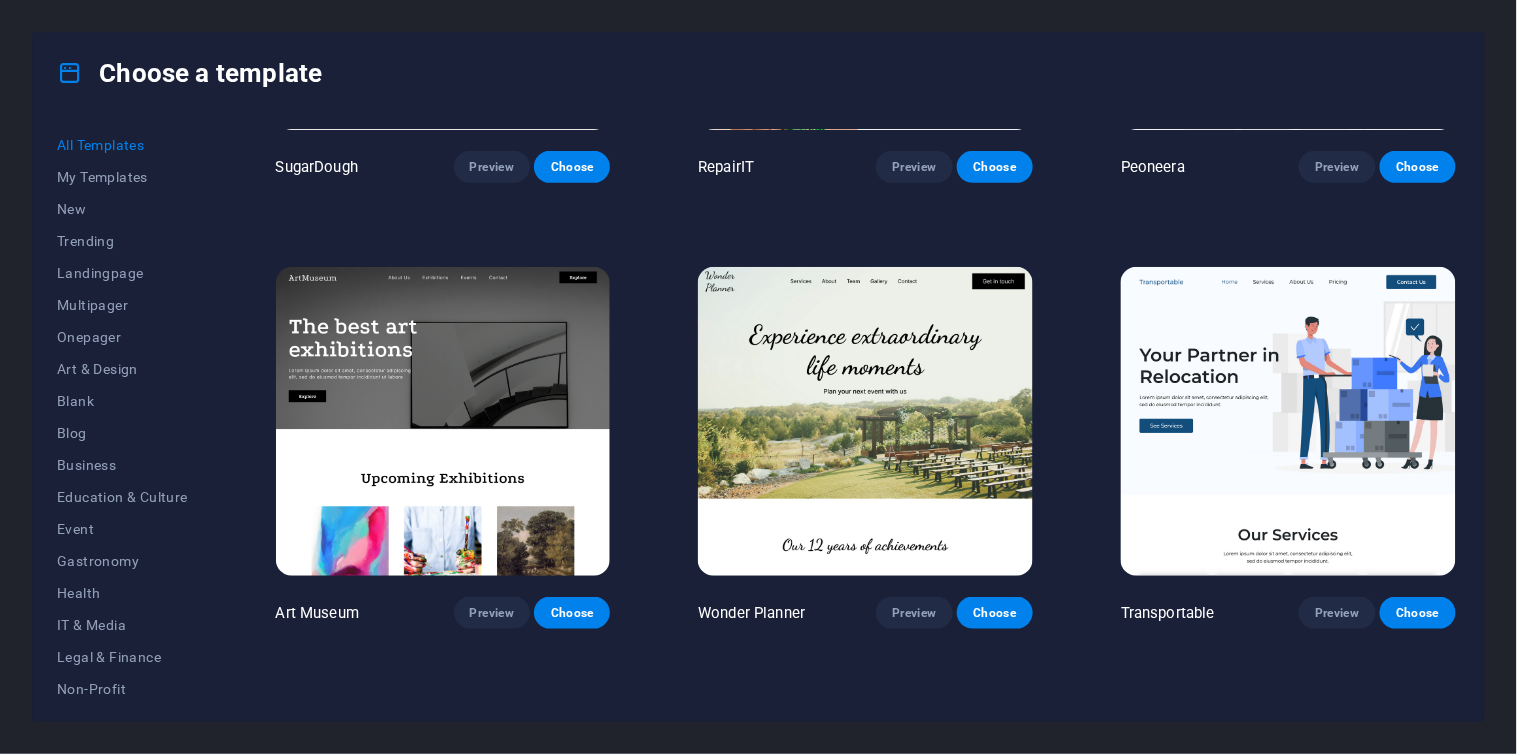 scroll, scrollTop: 444, scrollLeft: 0, axis: vertical 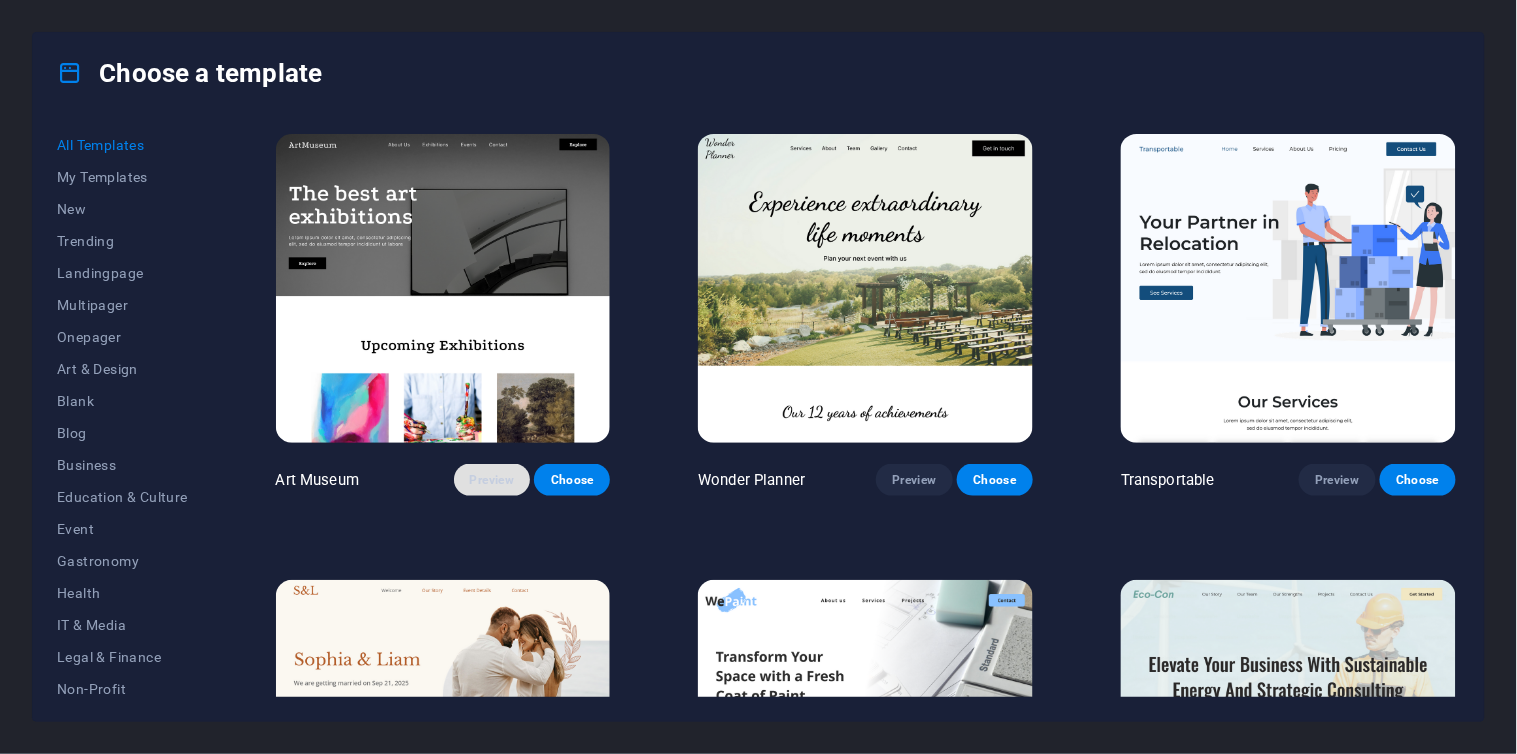 click on "Preview" at bounding box center (492, 480) 